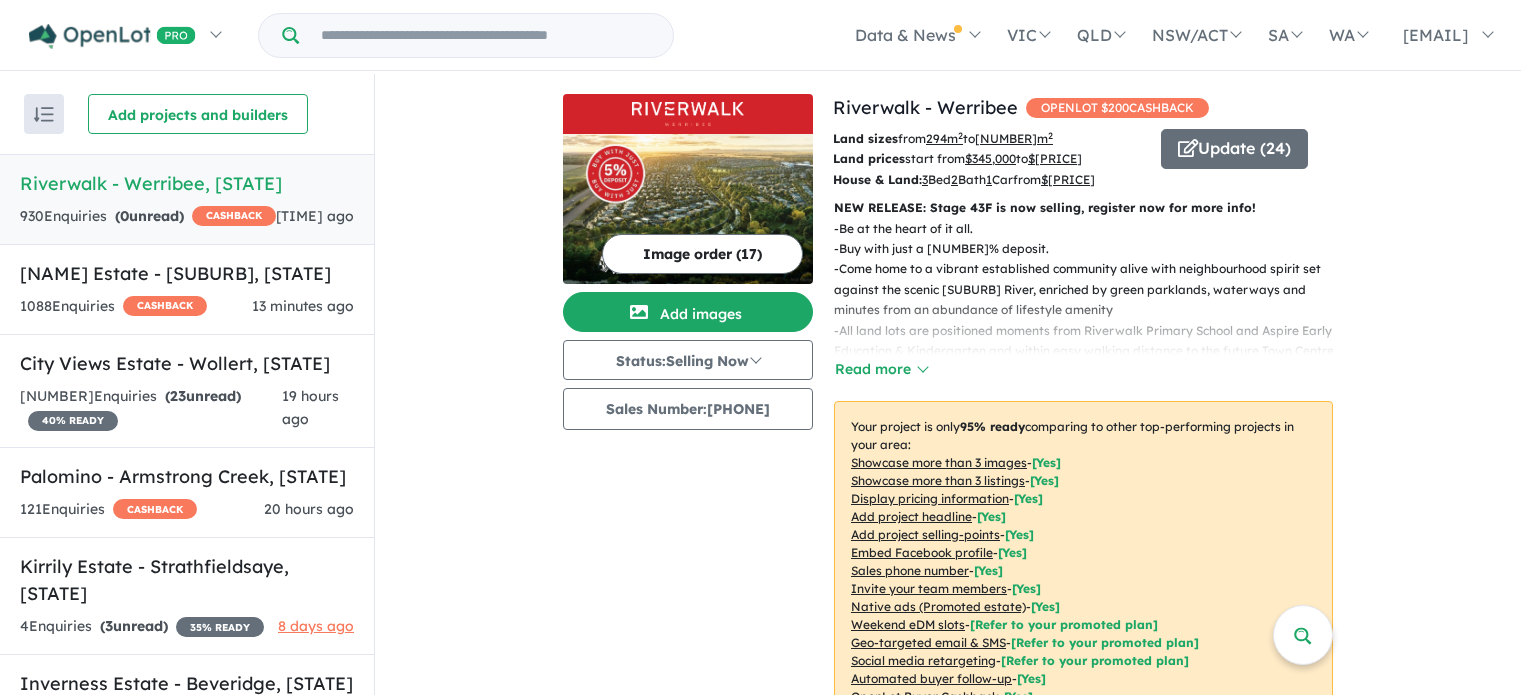 scroll, scrollTop: 0, scrollLeft: 0, axis: both 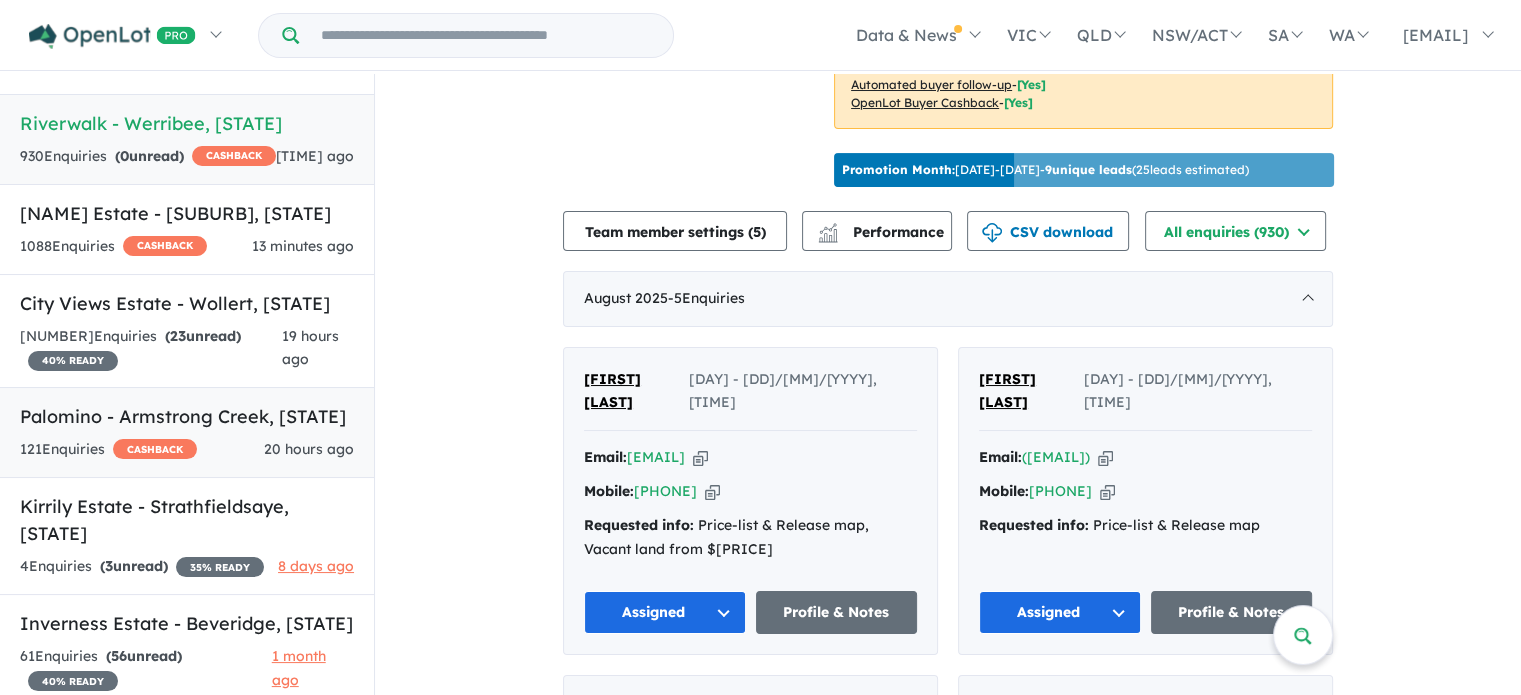 click on "20 hours ago" at bounding box center (309, 449) 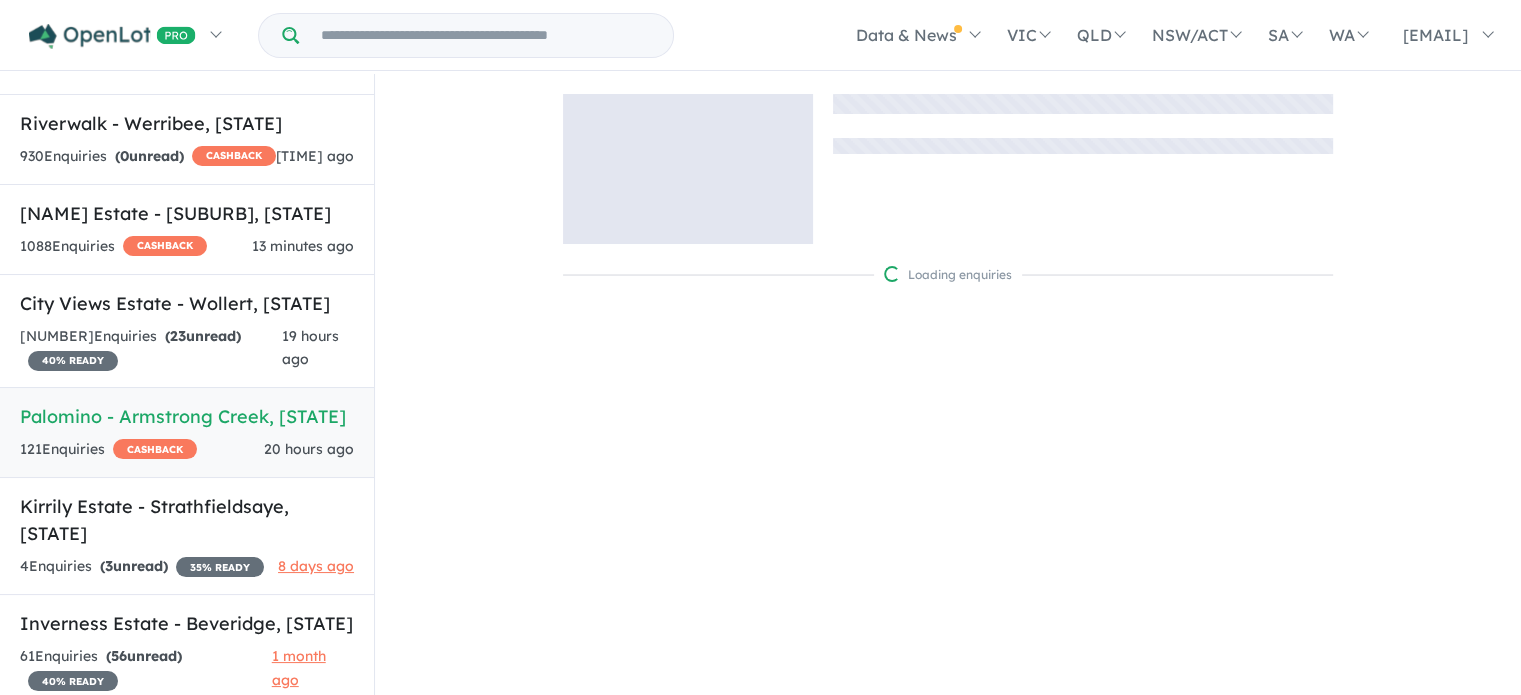 scroll, scrollTop: 0, scrollLeft: 0, axis: both 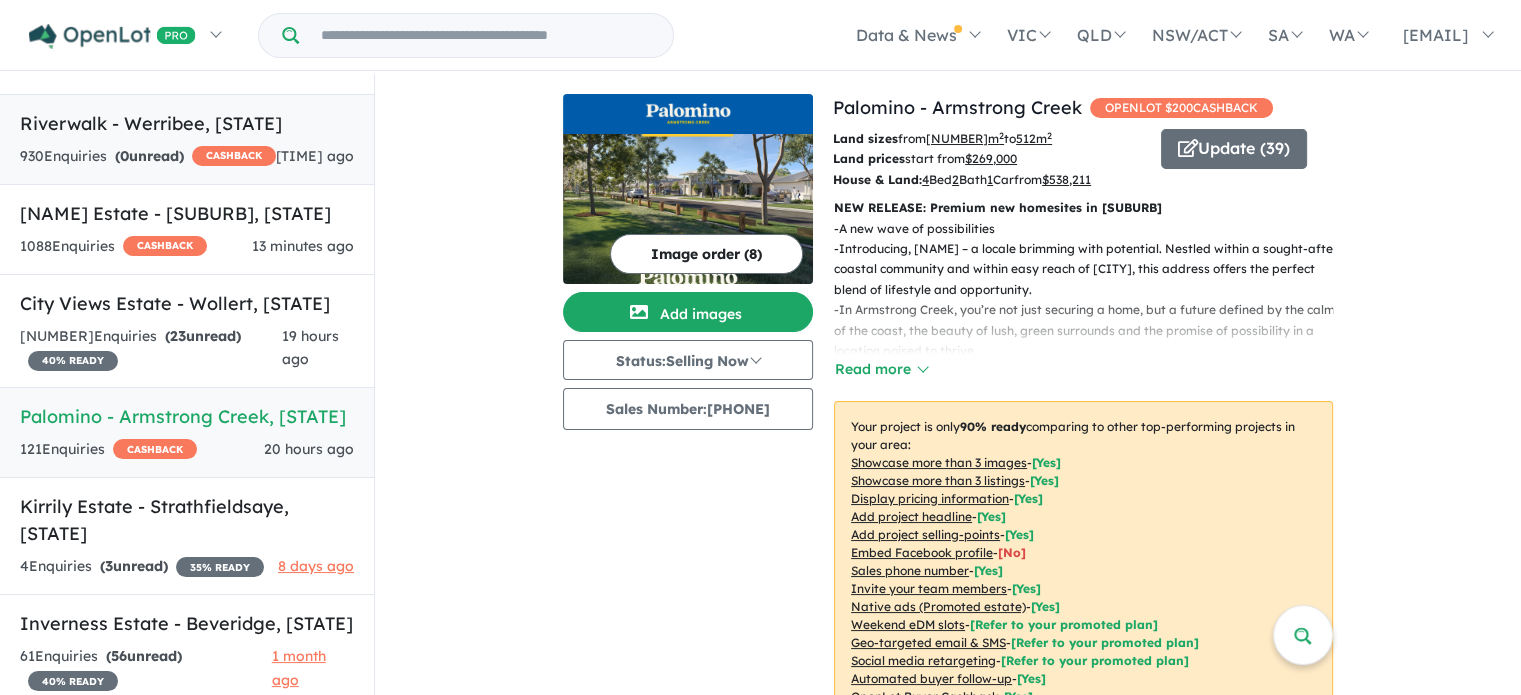 click on "[TIME] ago" at bounding box center [315, 156] 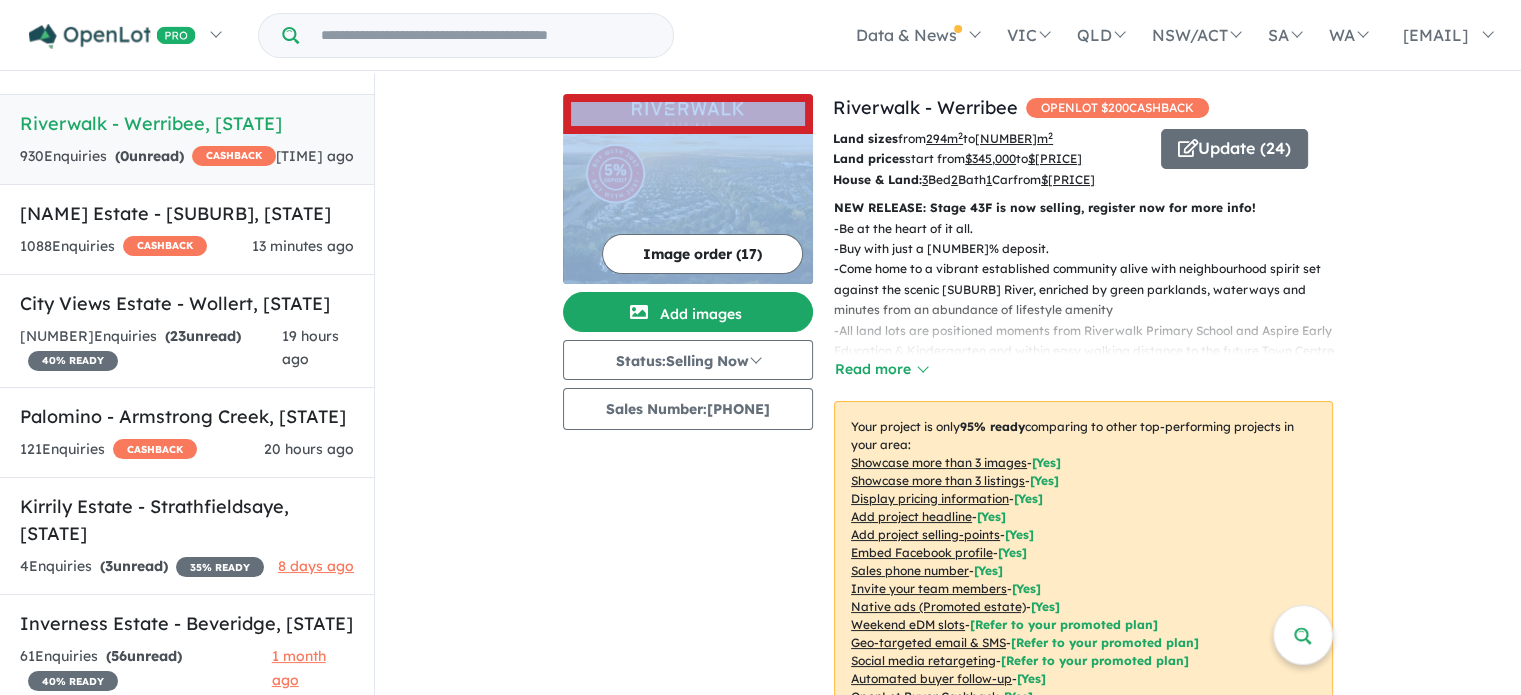 drag, startPoint x: 375, startPoint y: 198, endPoint x: 375, endPoint y: 107, distance: 91 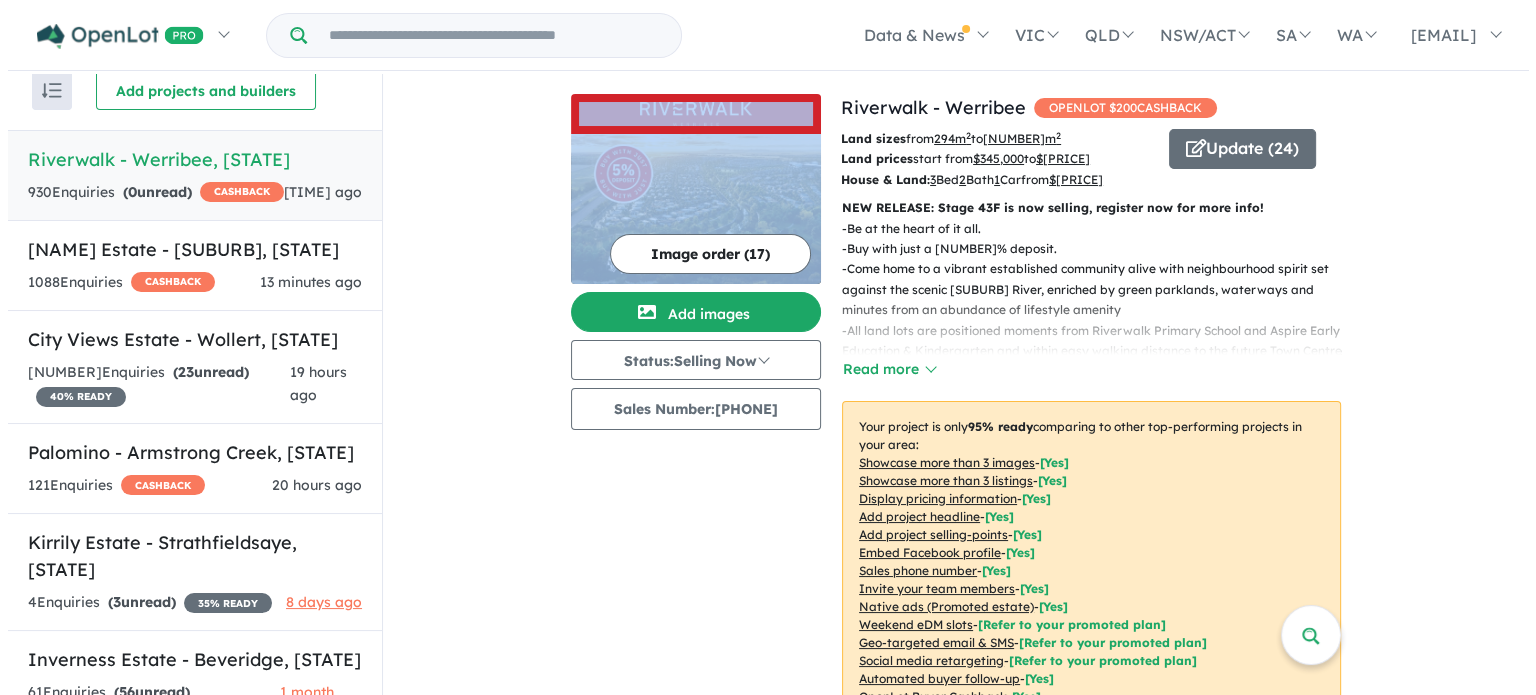 scroll, scrollTop: 8, scrollLeft: 0, axis: vertical 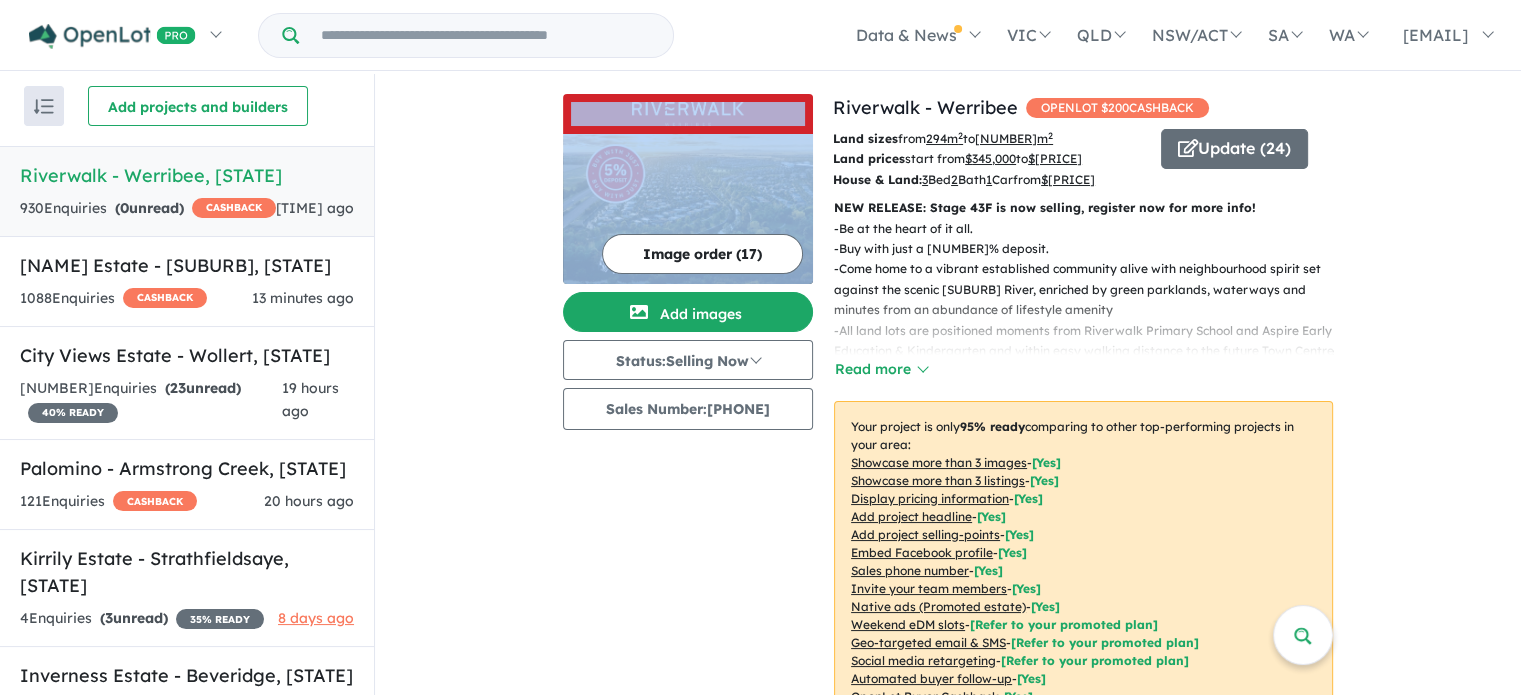 click on "Lot sizes  from   [NUMBER] m 2  to  [NUMBER] m 2 Land prices  start from   $ [PRICE]  to  $ [PRICE] House & Land:  [NUMBER]  Bed   [NUMBER]  Bath   [NUMBER]  Car  from  $ [PRICE] Update ( [NUMBER] ) NEW RELEASE: Stage 43F is now selling, register now for more info! -  Be at the heart of it all. -  Buy with just a [NUMBER]% deposit. -  Come home to a vibrant established community alive with neighbourhood spirit set against the scenic Werribee River, enriched by green parklands, waterways and minutes from an abundance of lifestyle amenity -  All land lots are positioned moments from Riverwalk Primary School and Aspire Early Education & Kindergarten and within easy walking distance to the future Town Centre. Residents will enjoy immediate connectivity to amenity. -  Entertainment options for all ages are on your doorstep, with Riverwalk’s own Village Park just walking distance from home. -  Direct access to M1 Princes Freeway -  [NUMBER] minutes from Werribee Train Station -" at bounding box center [948, 3512] 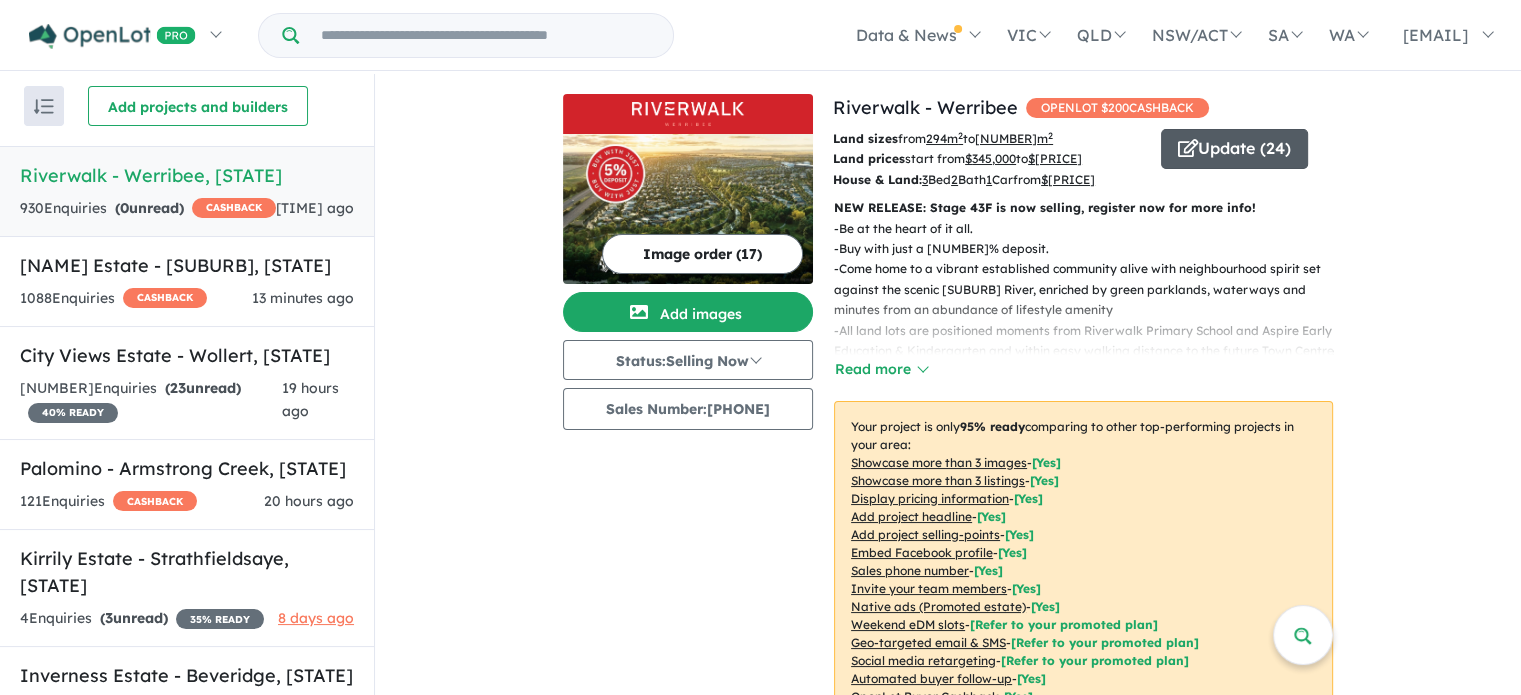 click on "Update ( 24 )" at bounding box center [1234, 149] 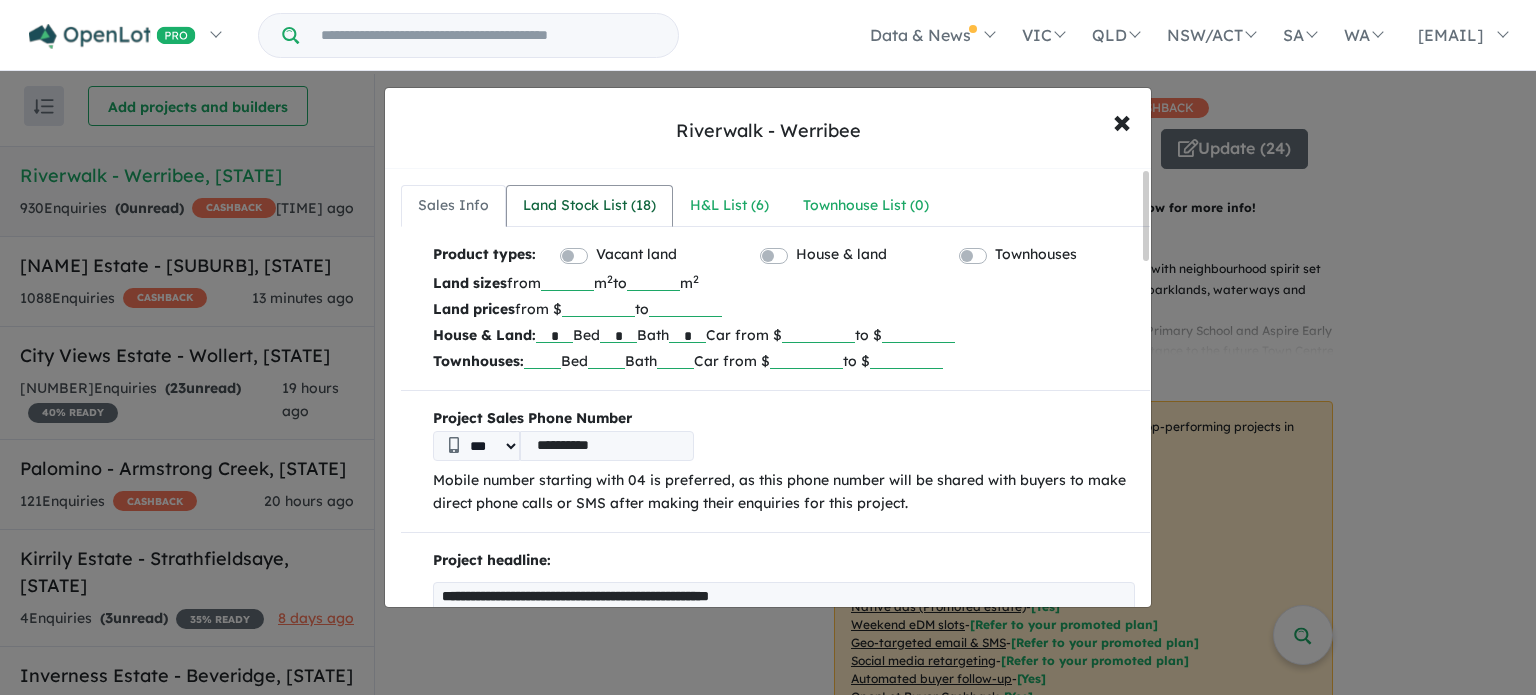 click on "Land Stock List ( 18 )" at bounding box center (589, 206) 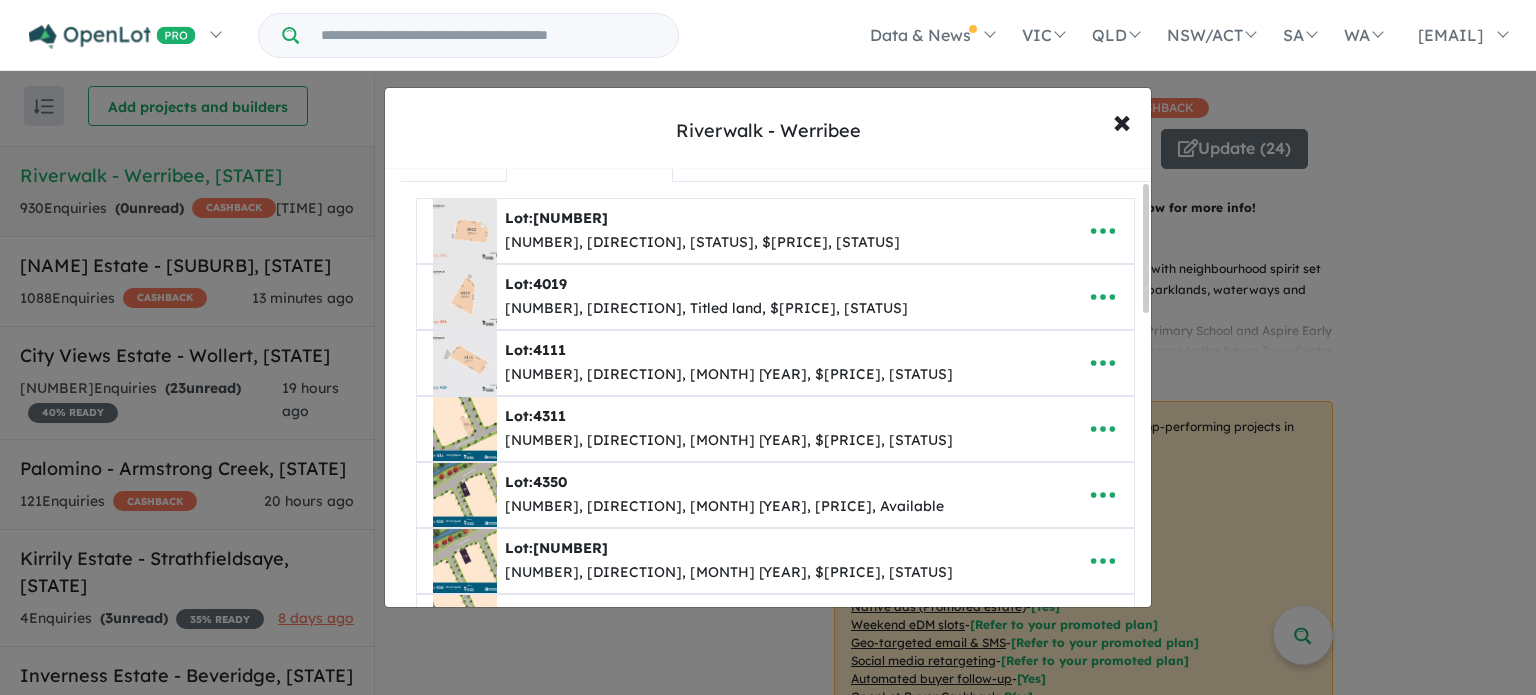 scroll, scrollTop: 48, scrollLeft: 0, axis: vertical 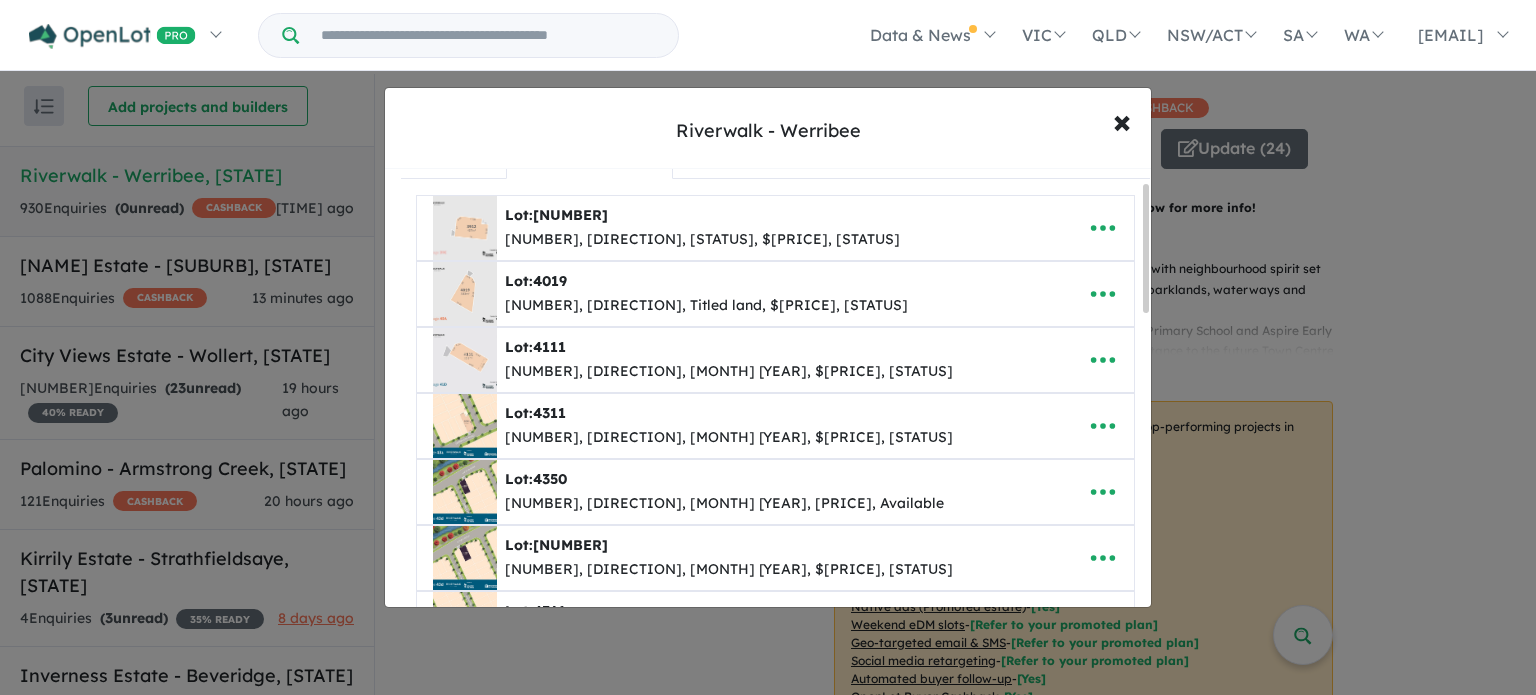 drag, startPoint x: 1148, startPoint y: 191, endPoint x: 1150, endPoint y: 205, distance: 14.142136 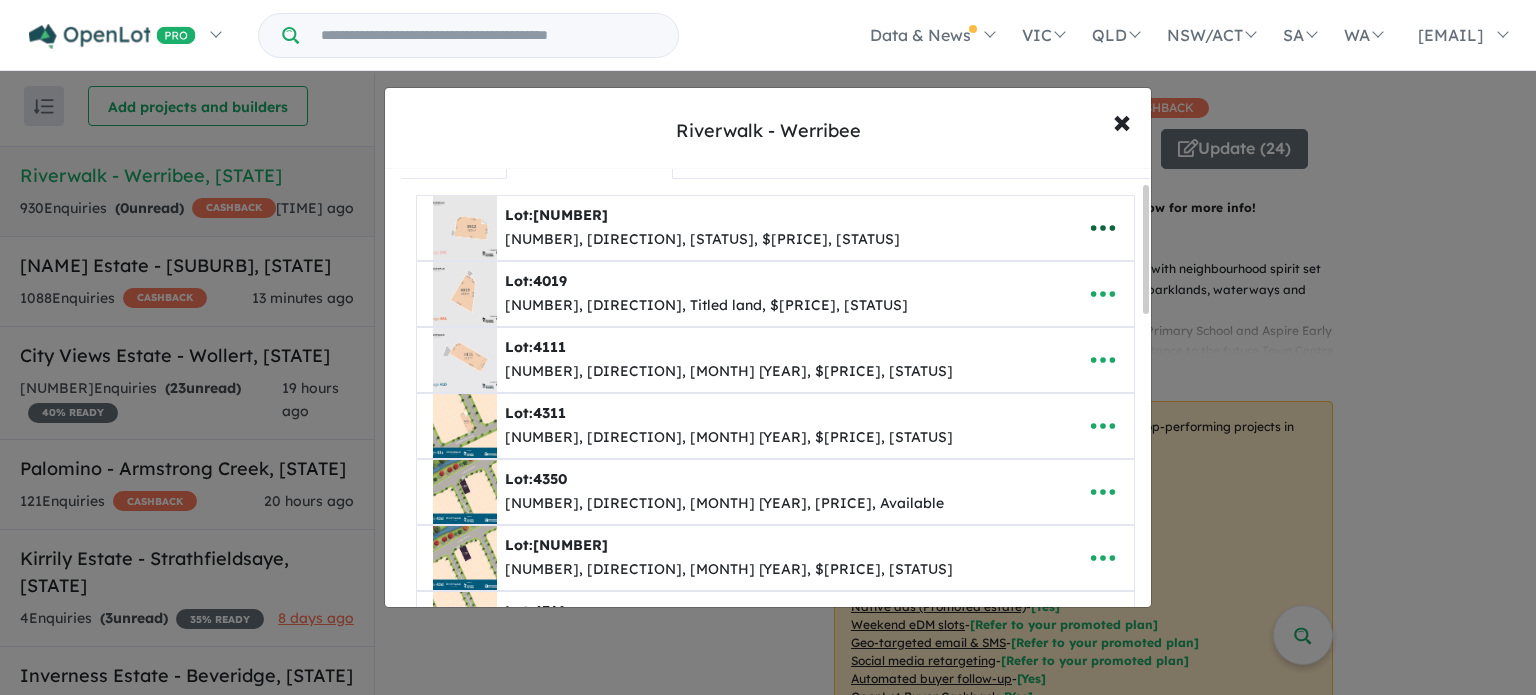 click 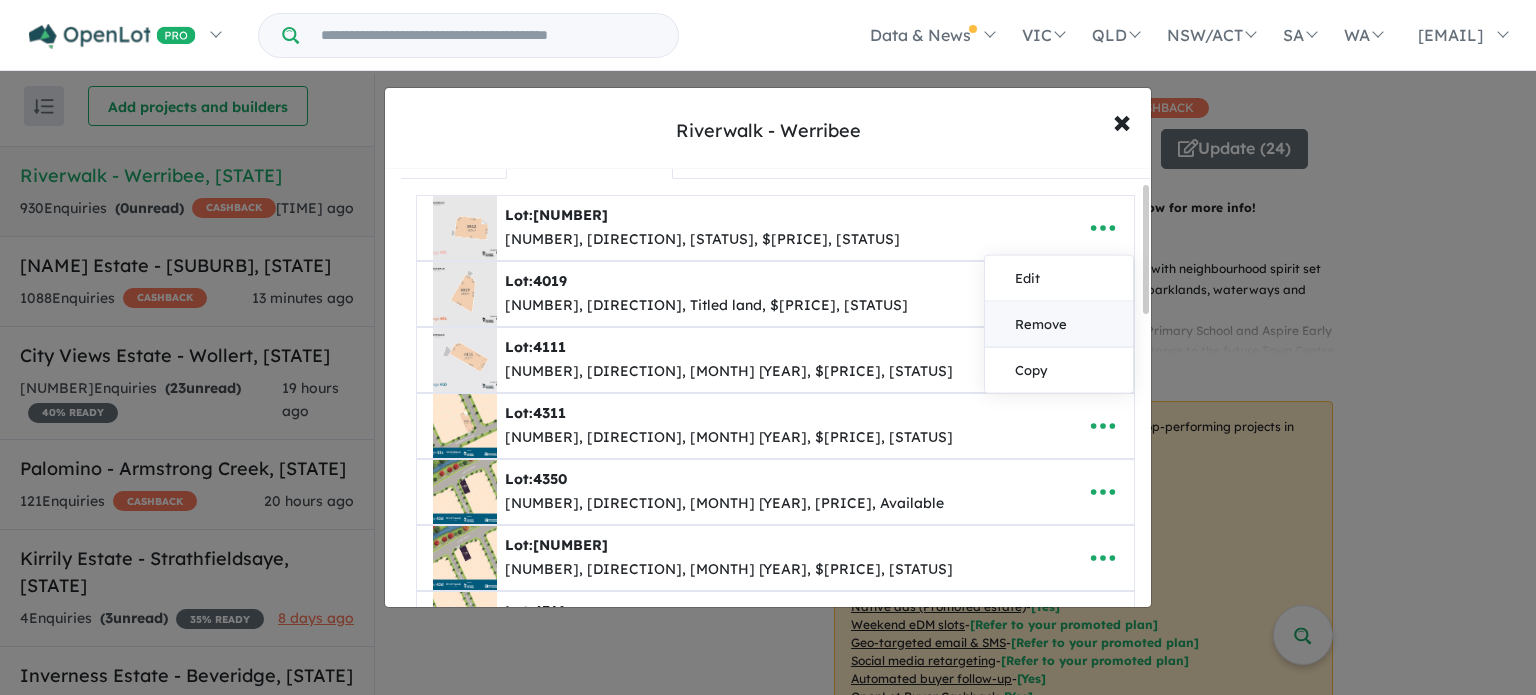 click on "Remove" at bounding box center (1059, 324) 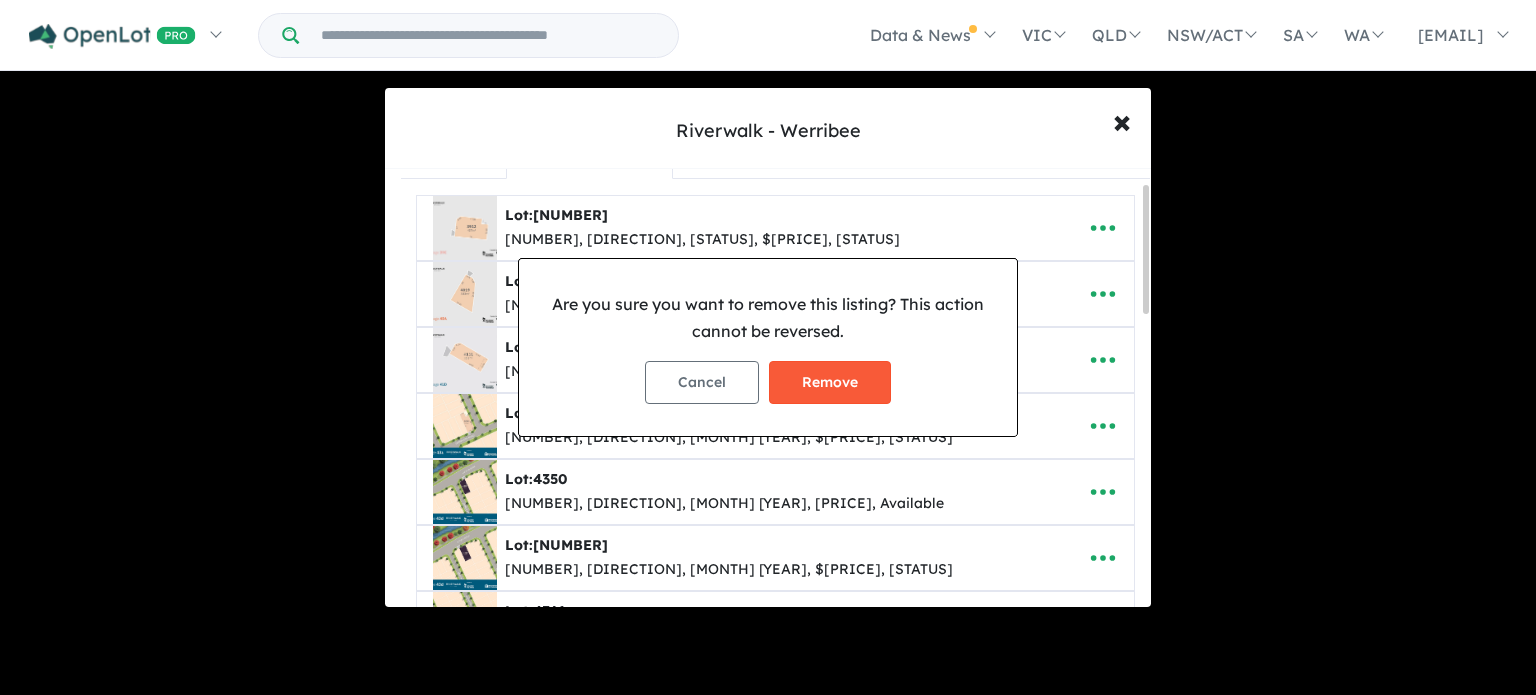 click on "Remove" at bounding box center [830, 382] 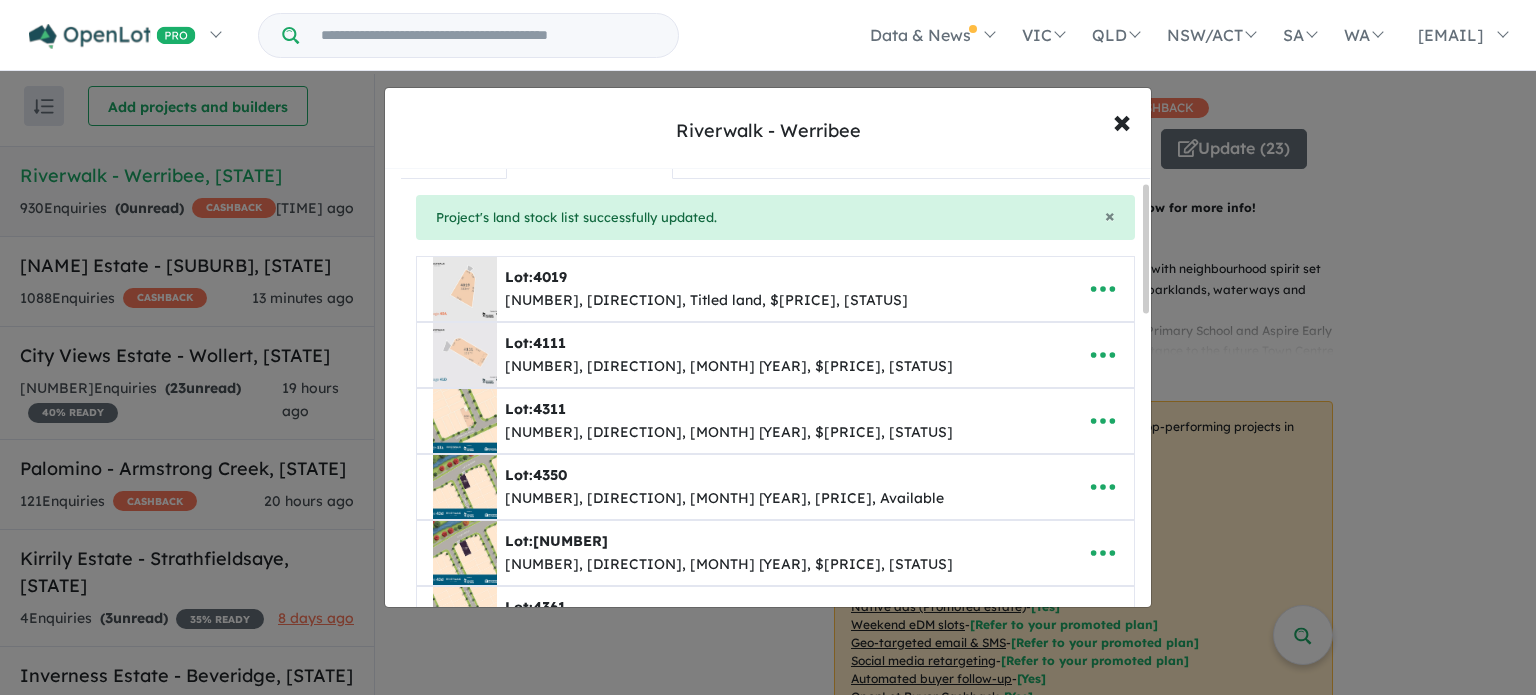 scroll, scrollTop: 0, scrollLeft: 0, axis: both 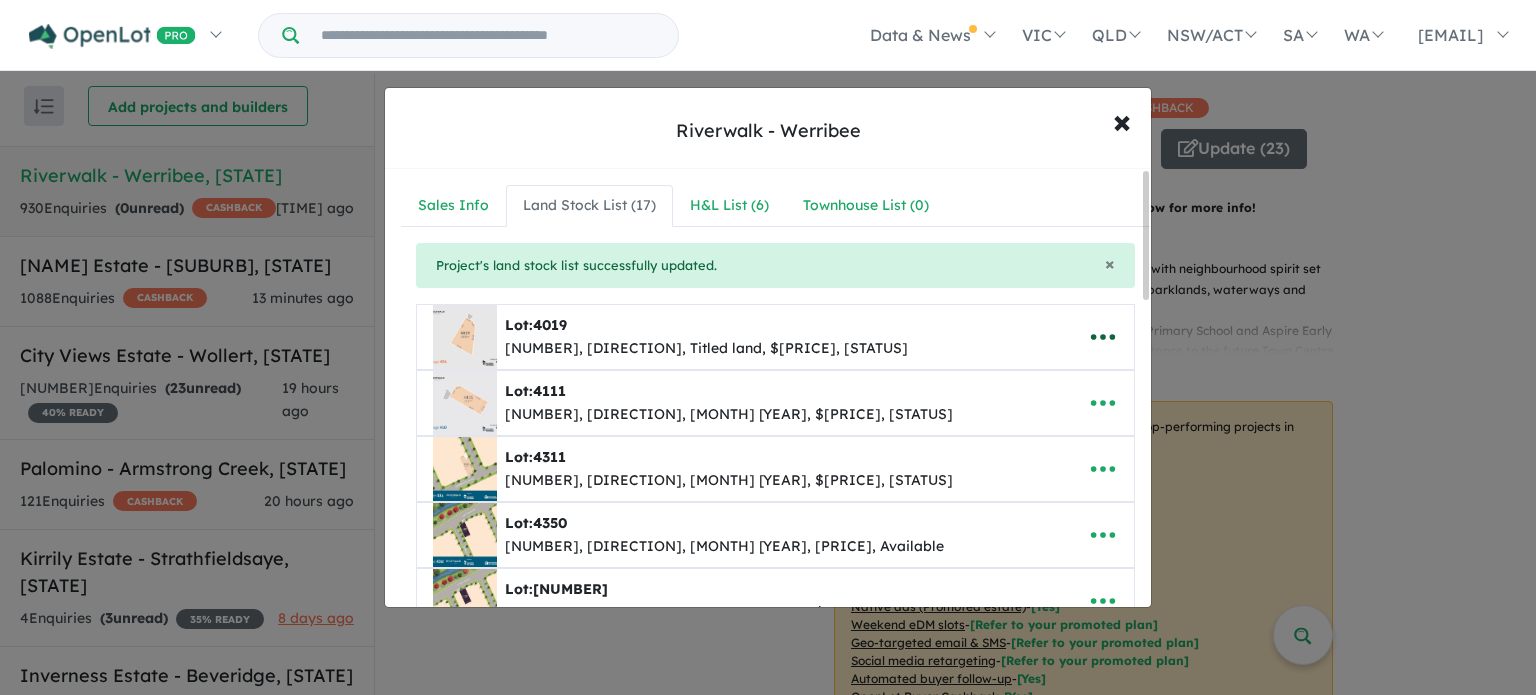 click 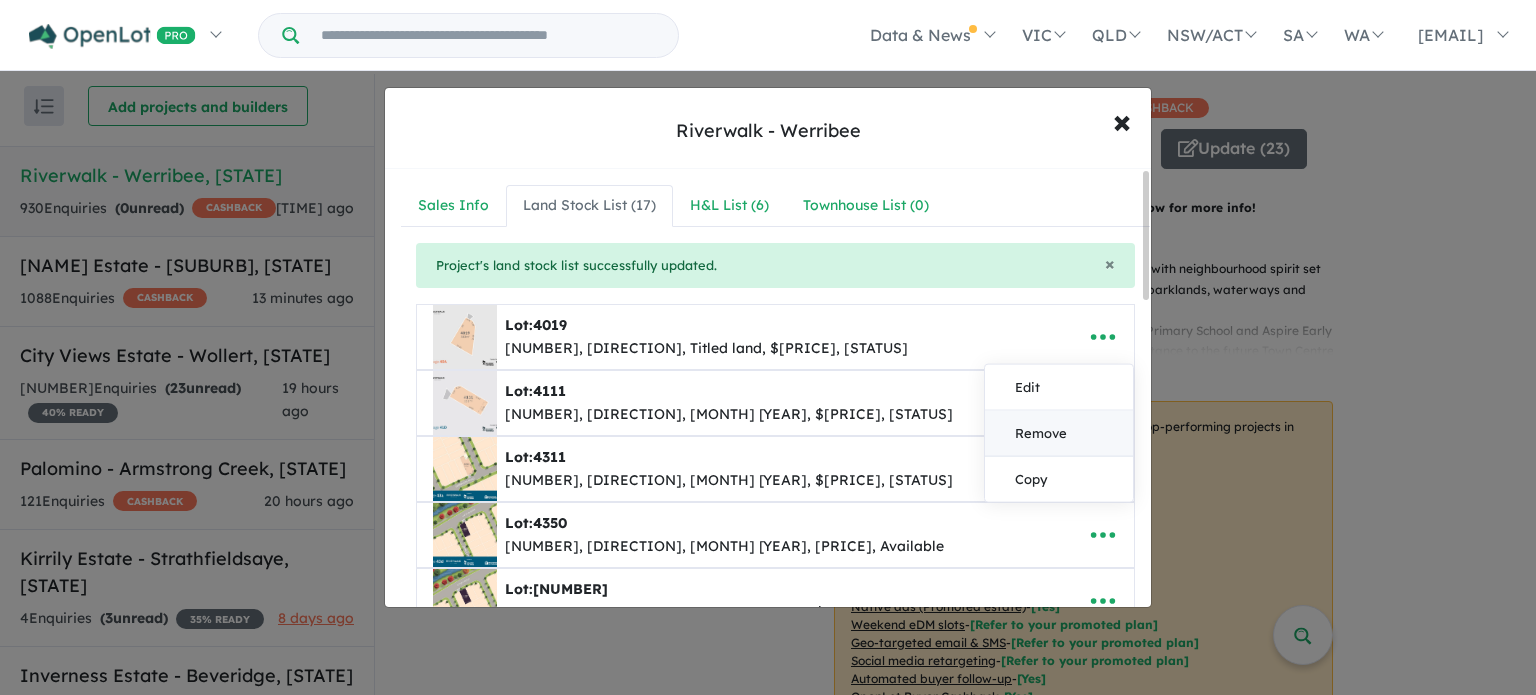click on "Remove" at bounding box center [1059, 434] 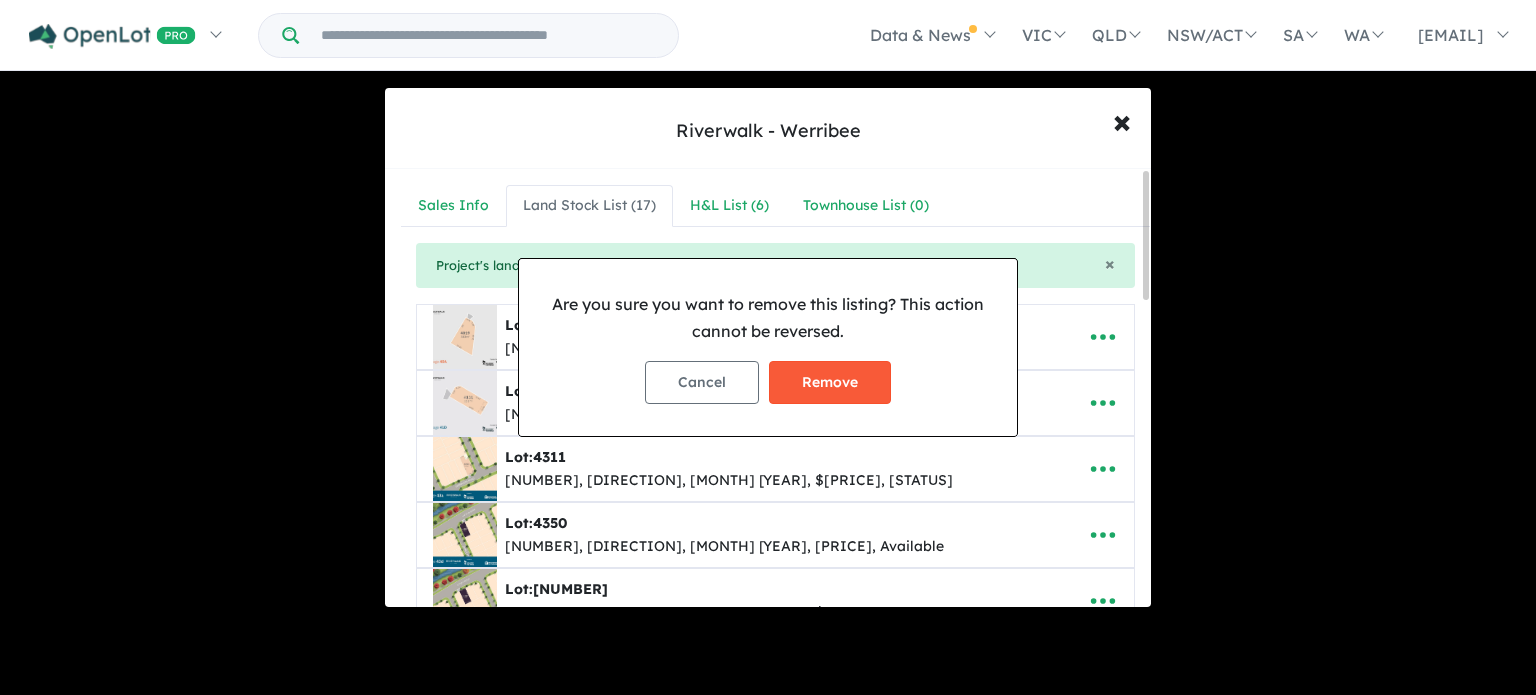 click on "Remove" at bounding box center [830, 382] 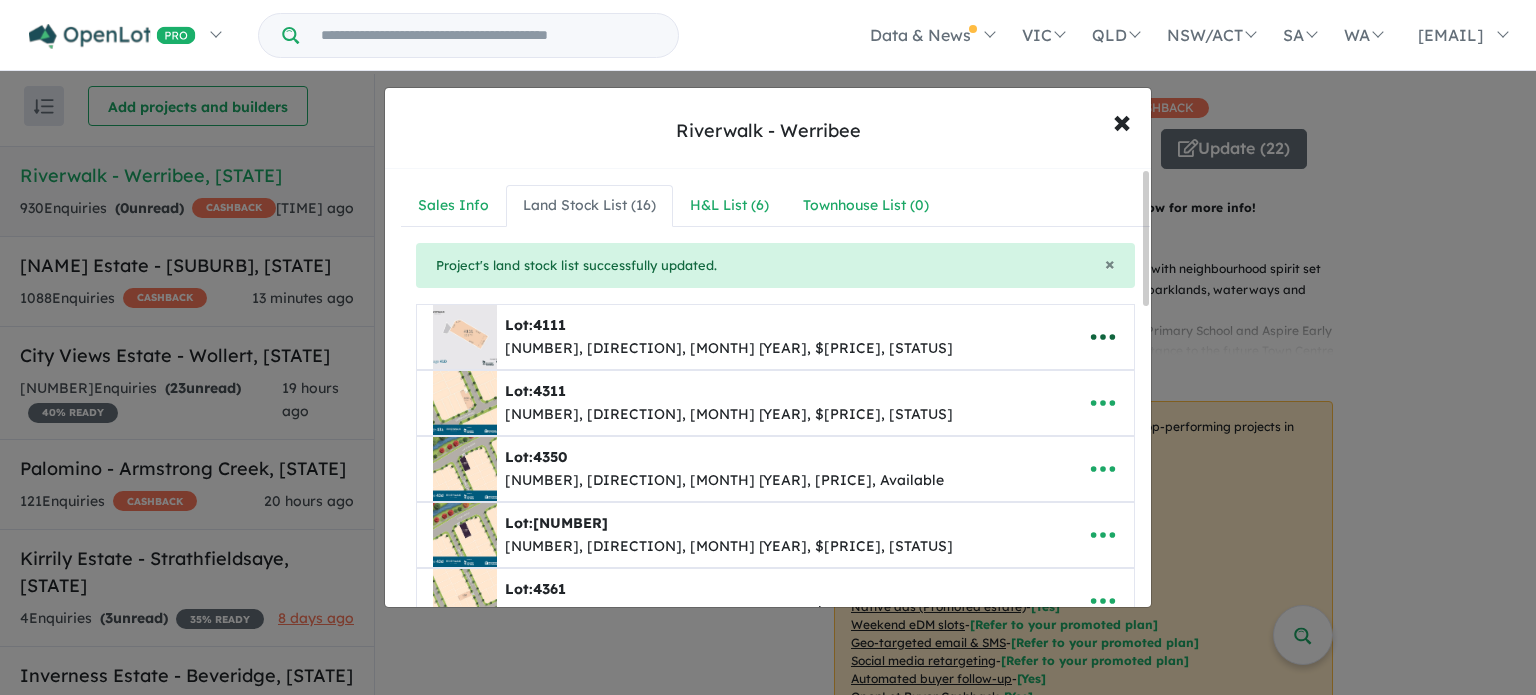 click 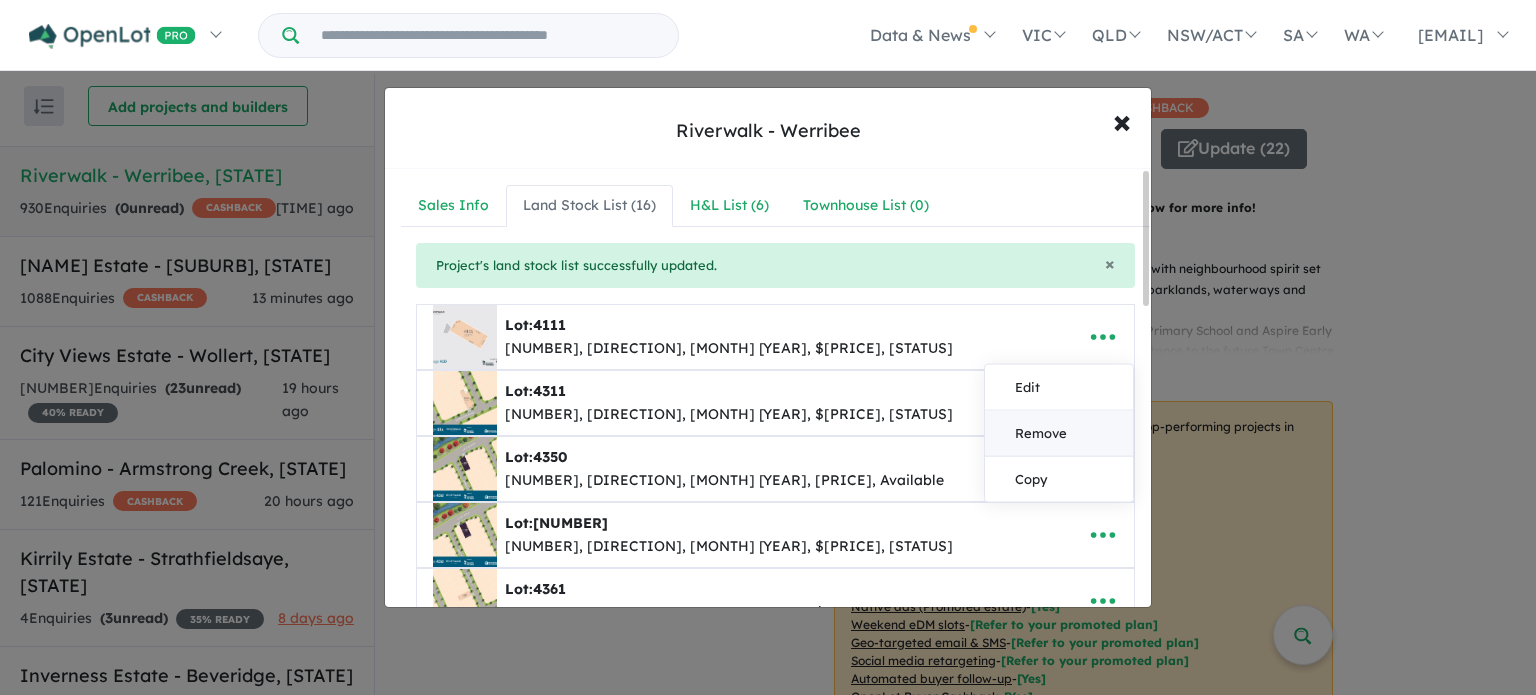 click on "Remove" at bounding box center (1059, 434) 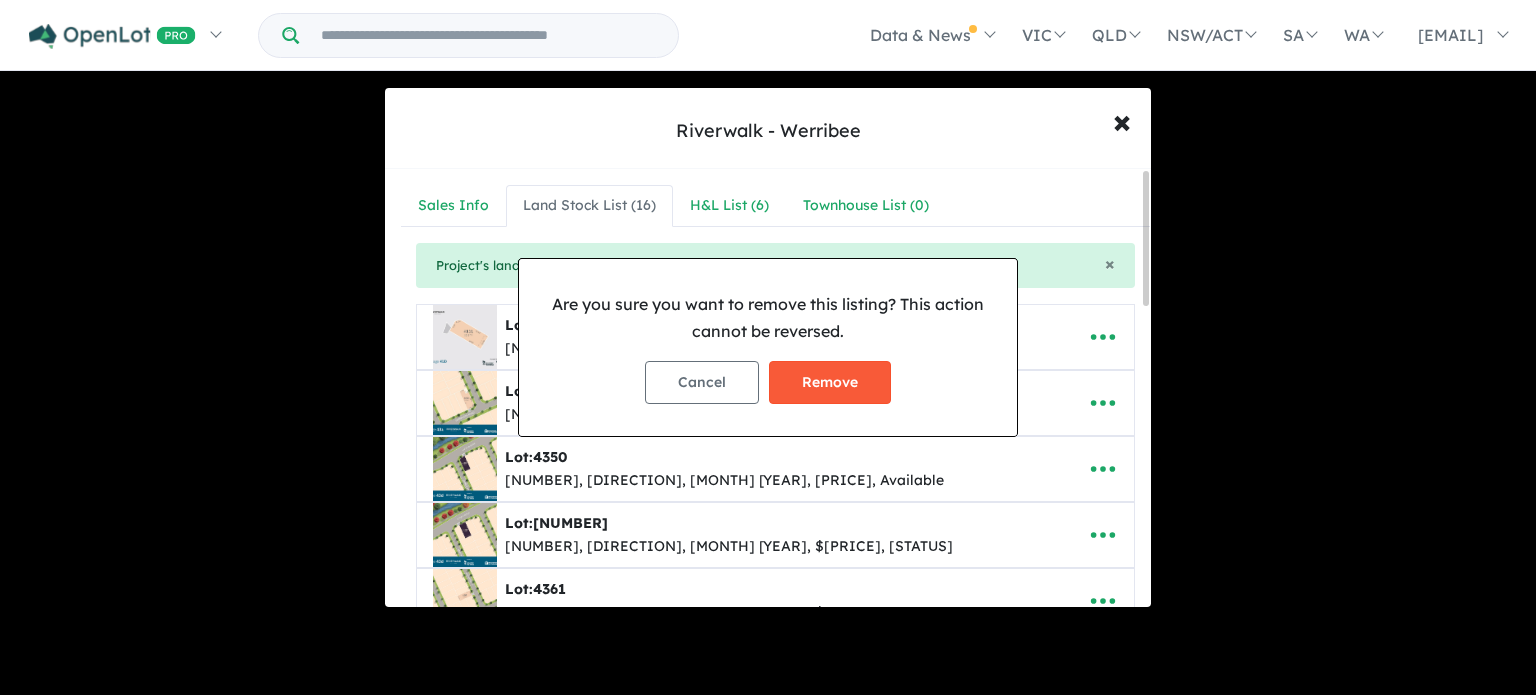 click on "Remove" at bounding box center [830, 382] 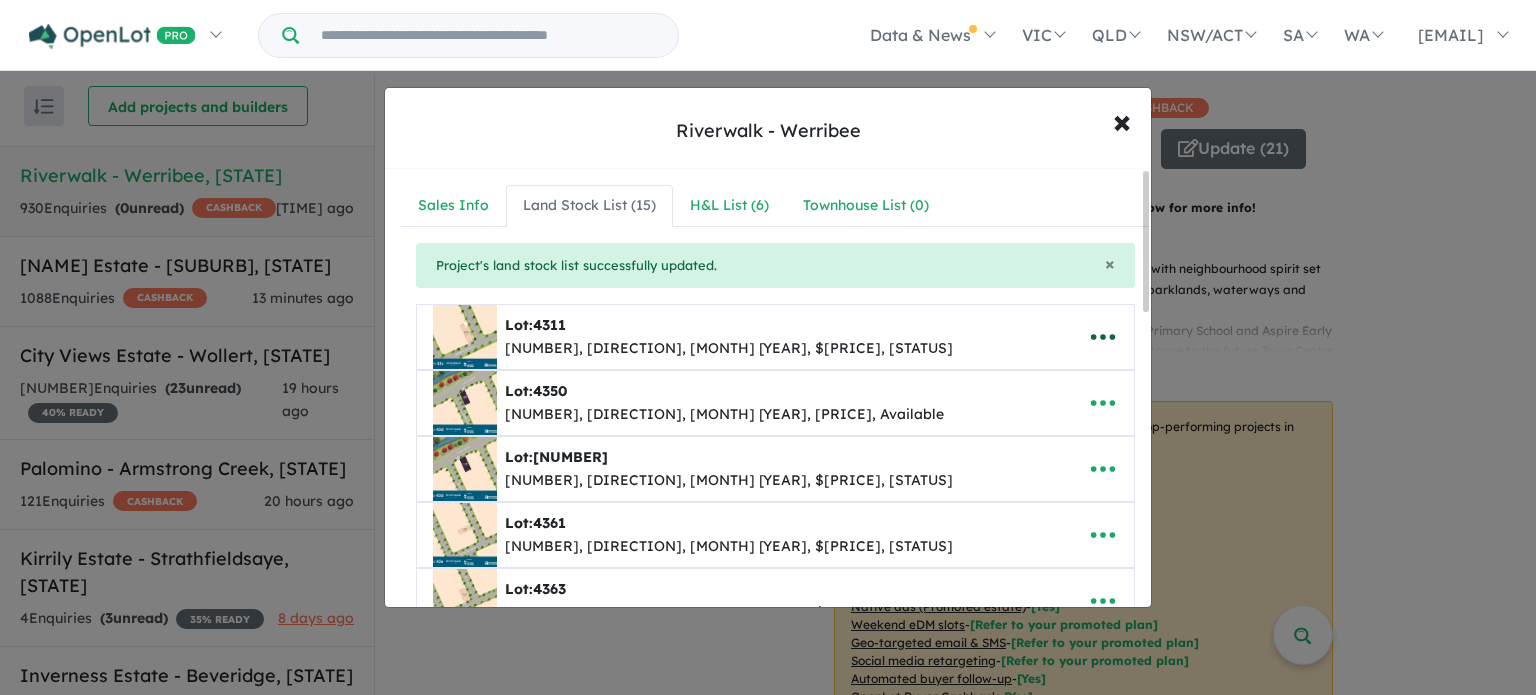click 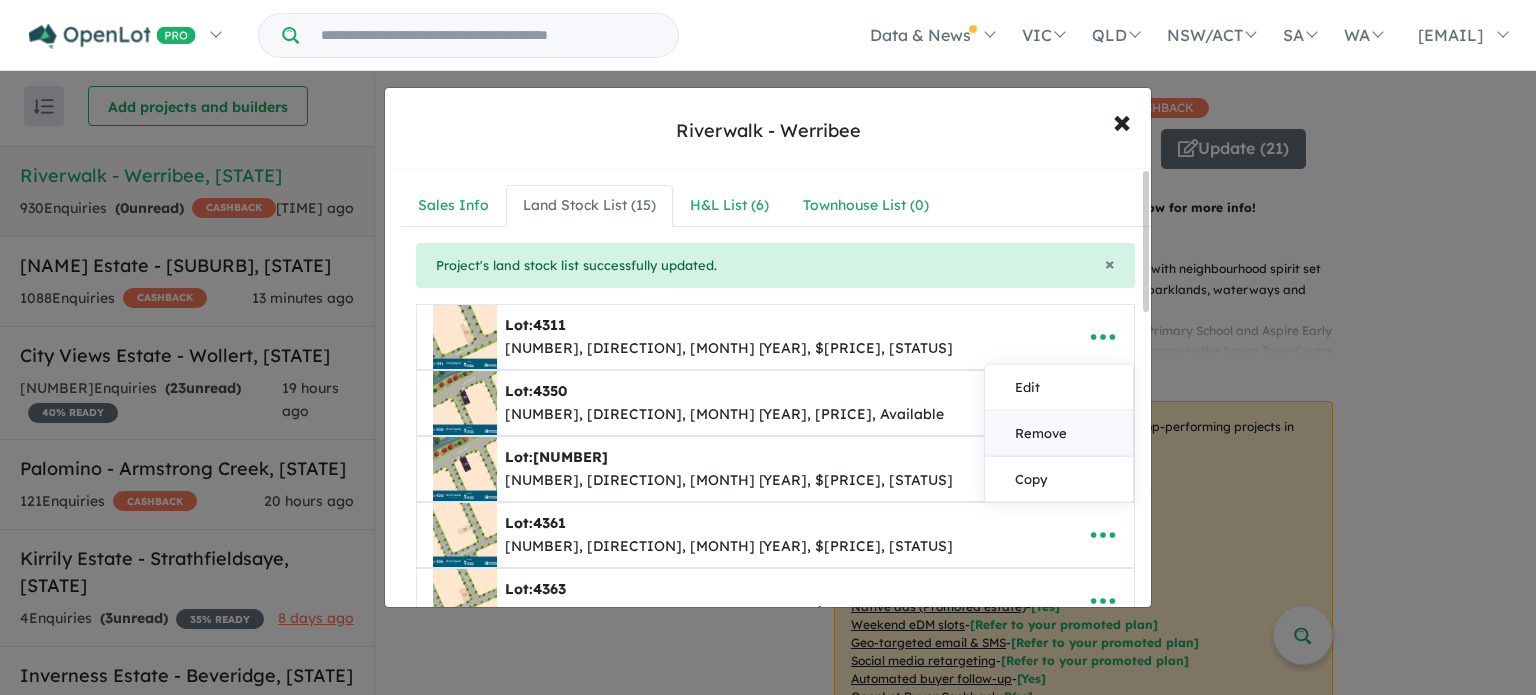 click on "Remove" at bounding box center (1059, 434) 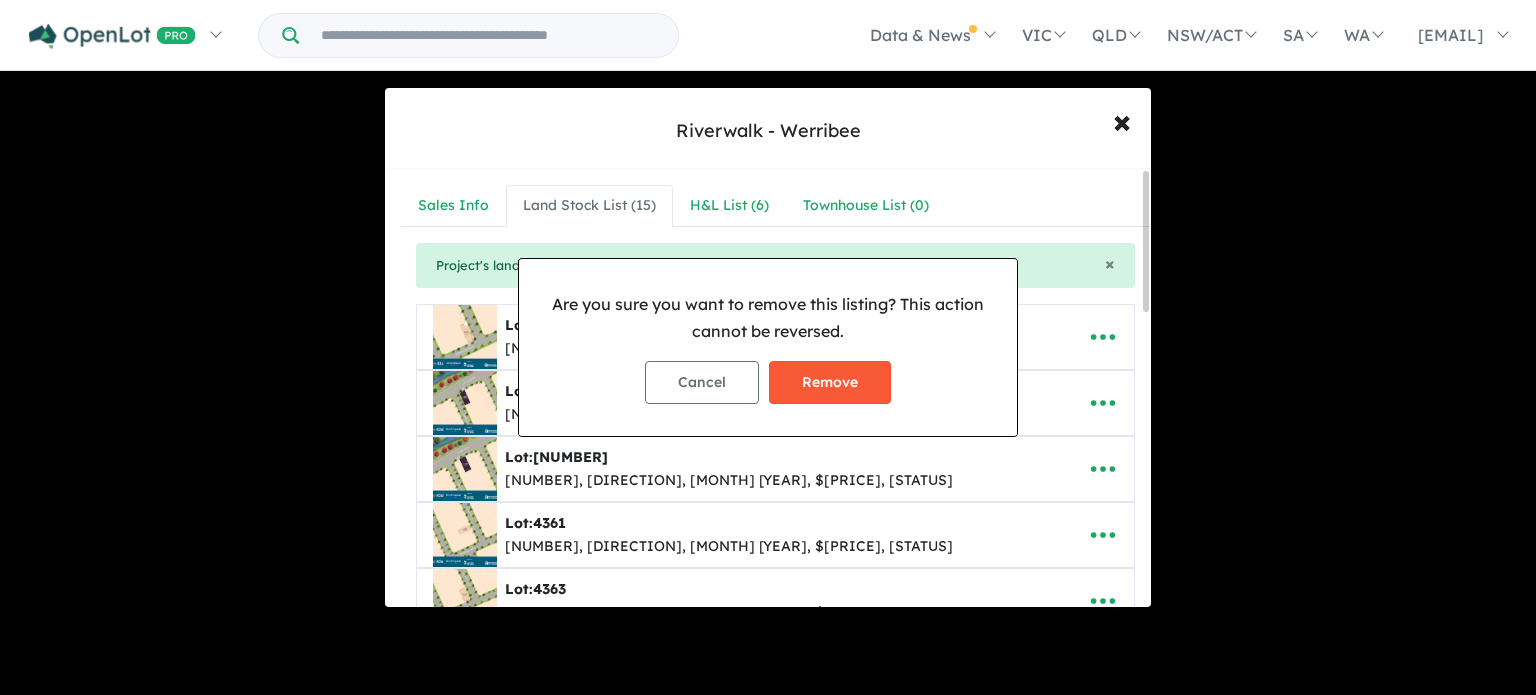click on "Remove" at bounding box center [830, 382] 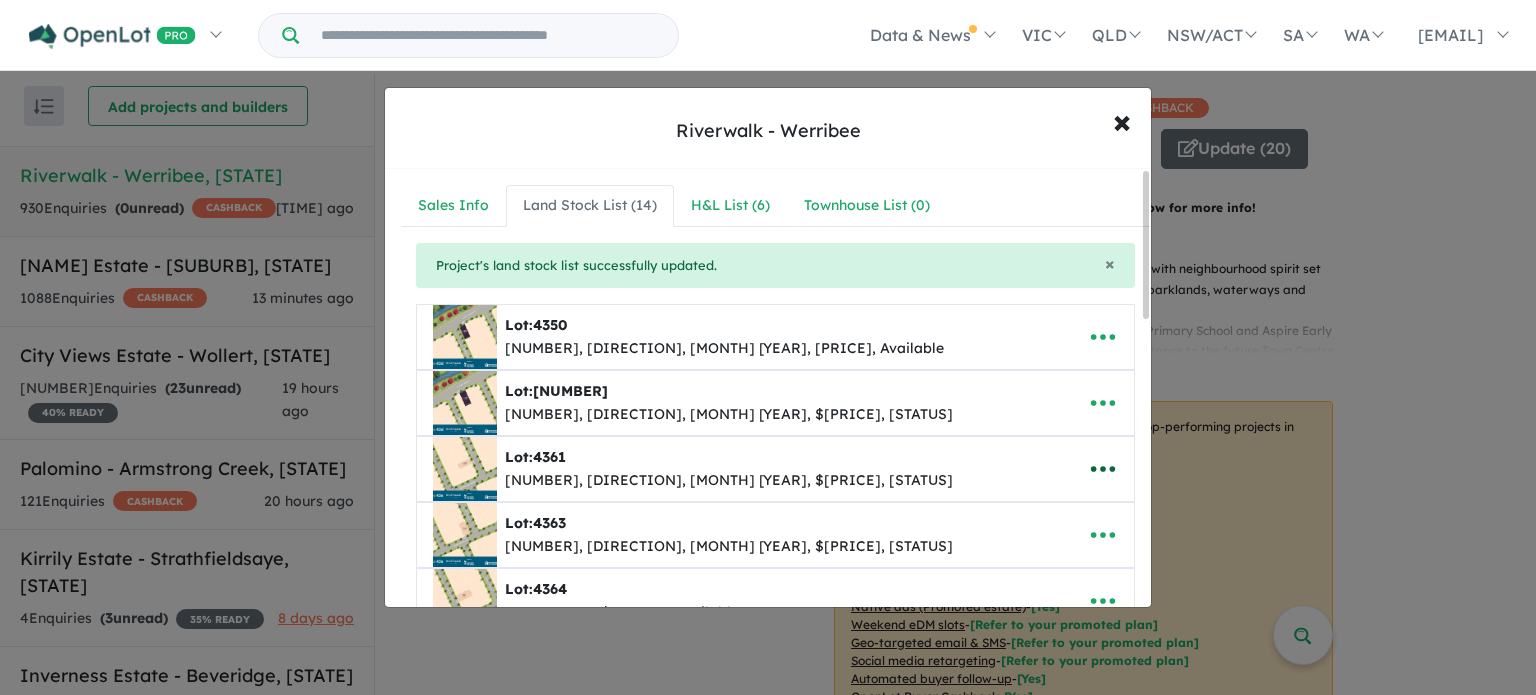 click 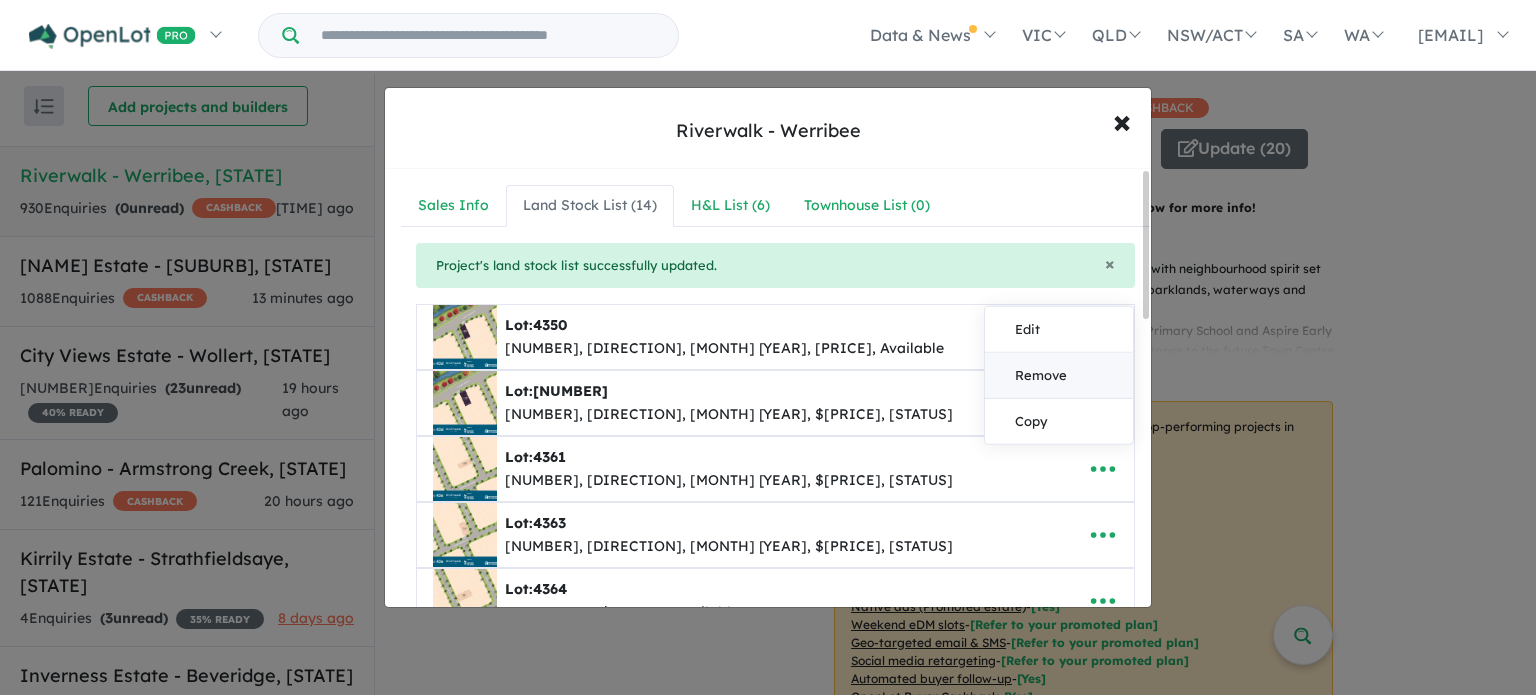 click on "Remove" at bounding box center [1059, 376] 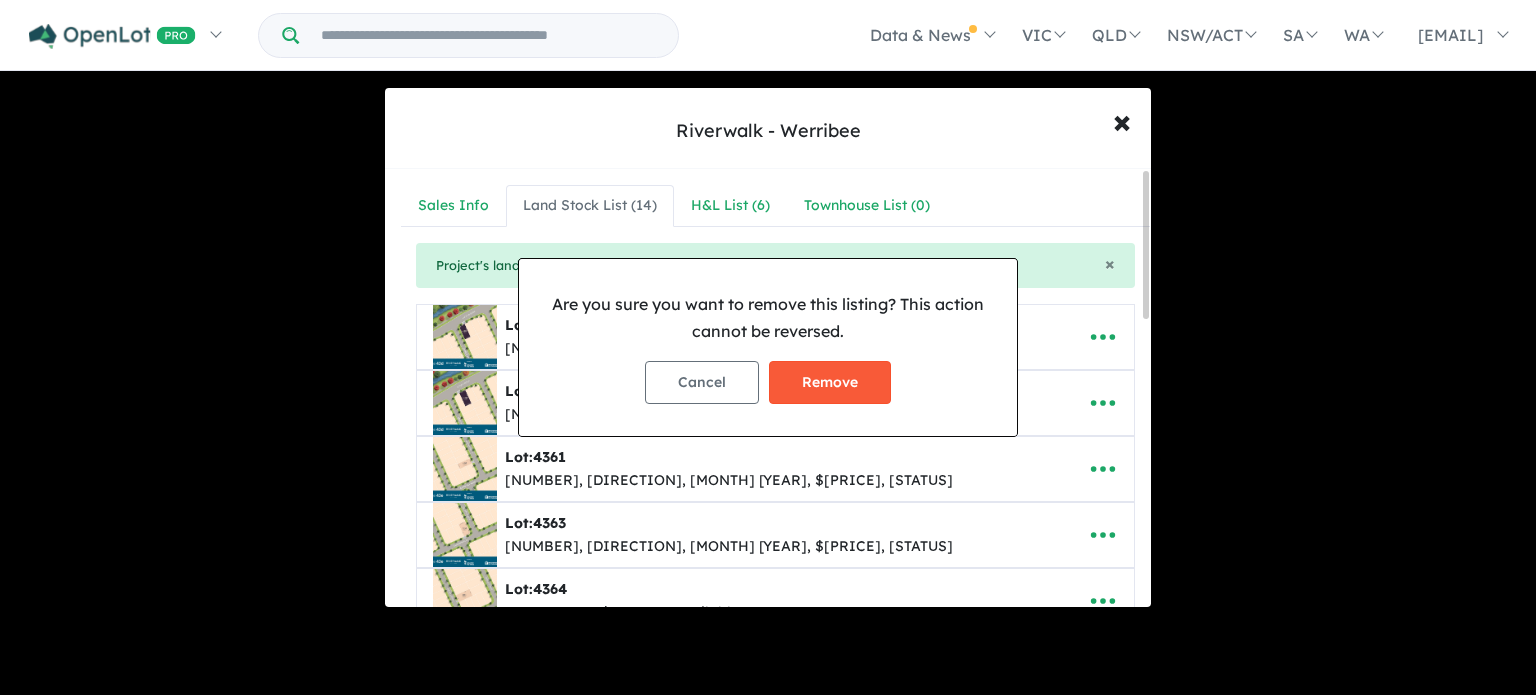 click on "Remove" at bounding box center [830, 382] 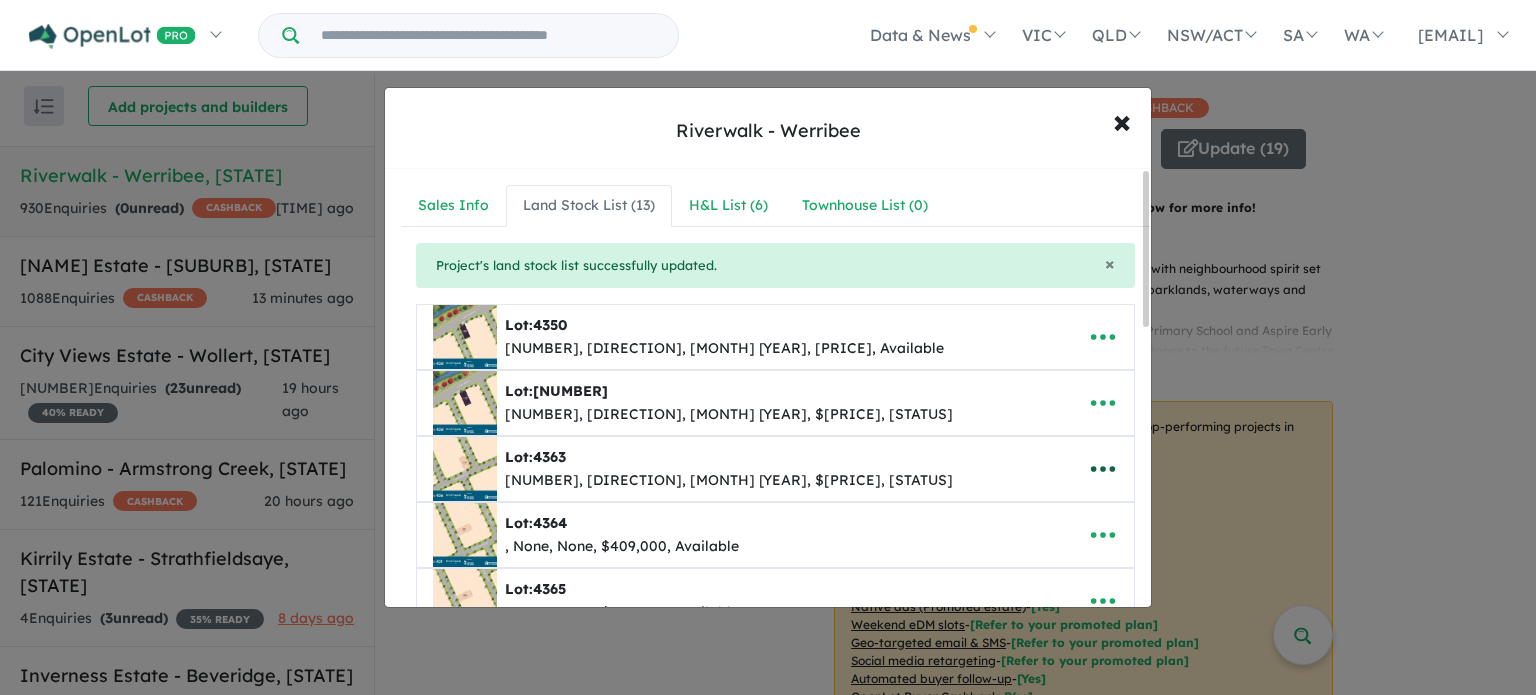 click 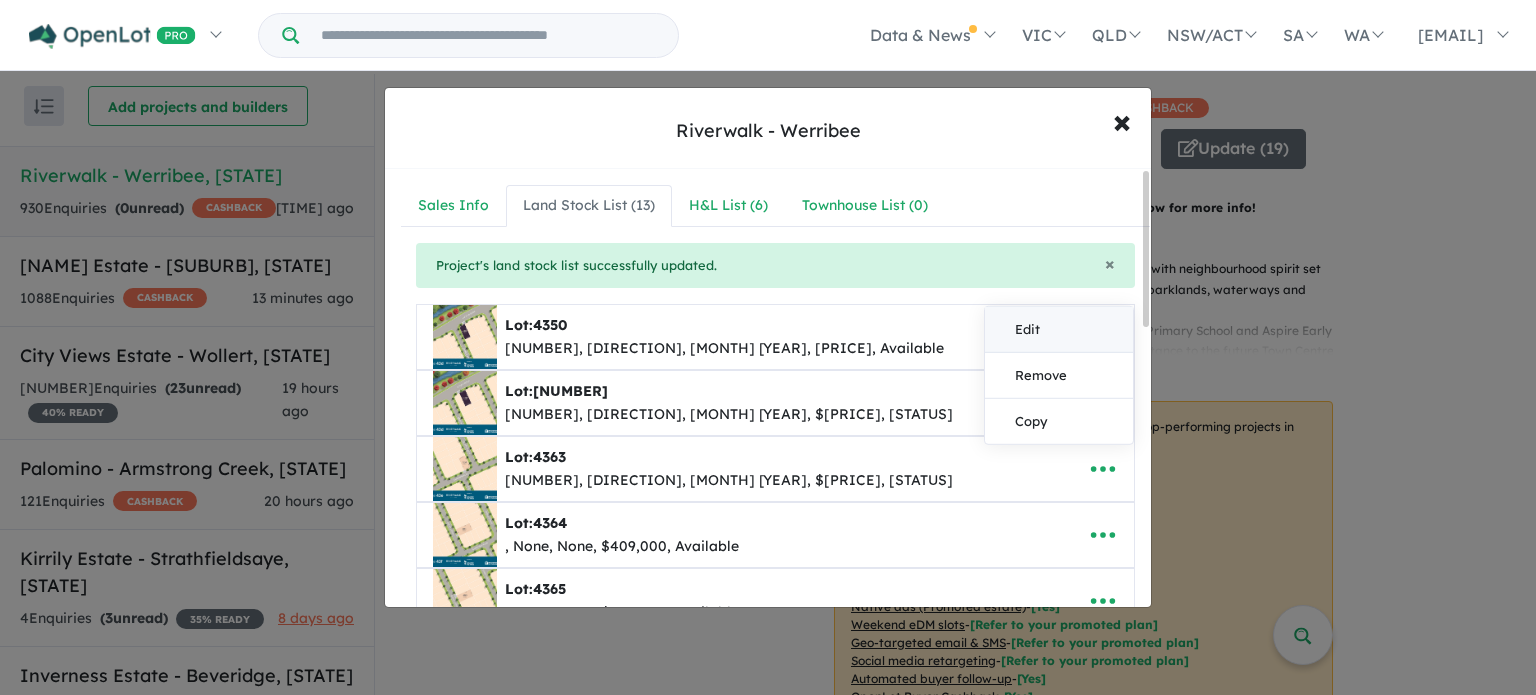 click on "Edit" at bounding box center [1059, 330] 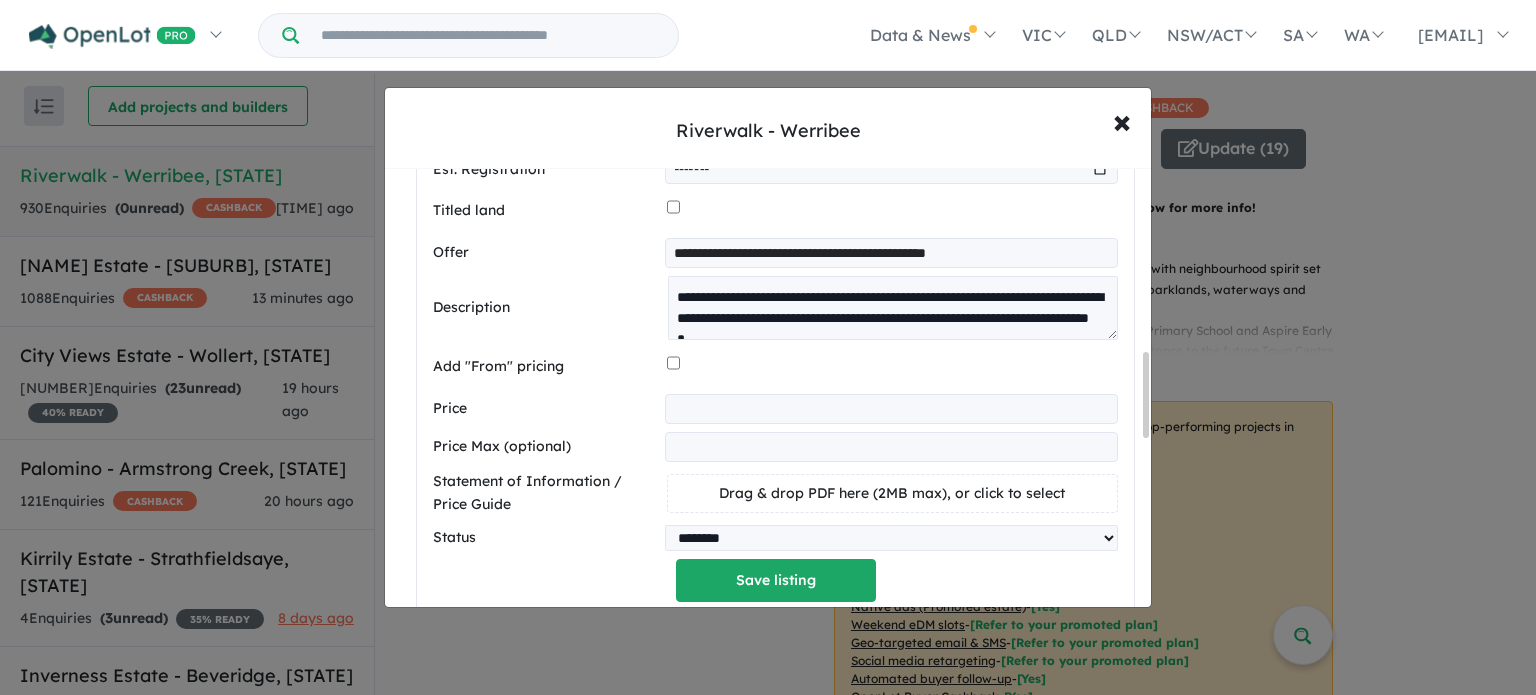 scroll, scrollTop: 970, scrollLeft: 0, axis: vertical 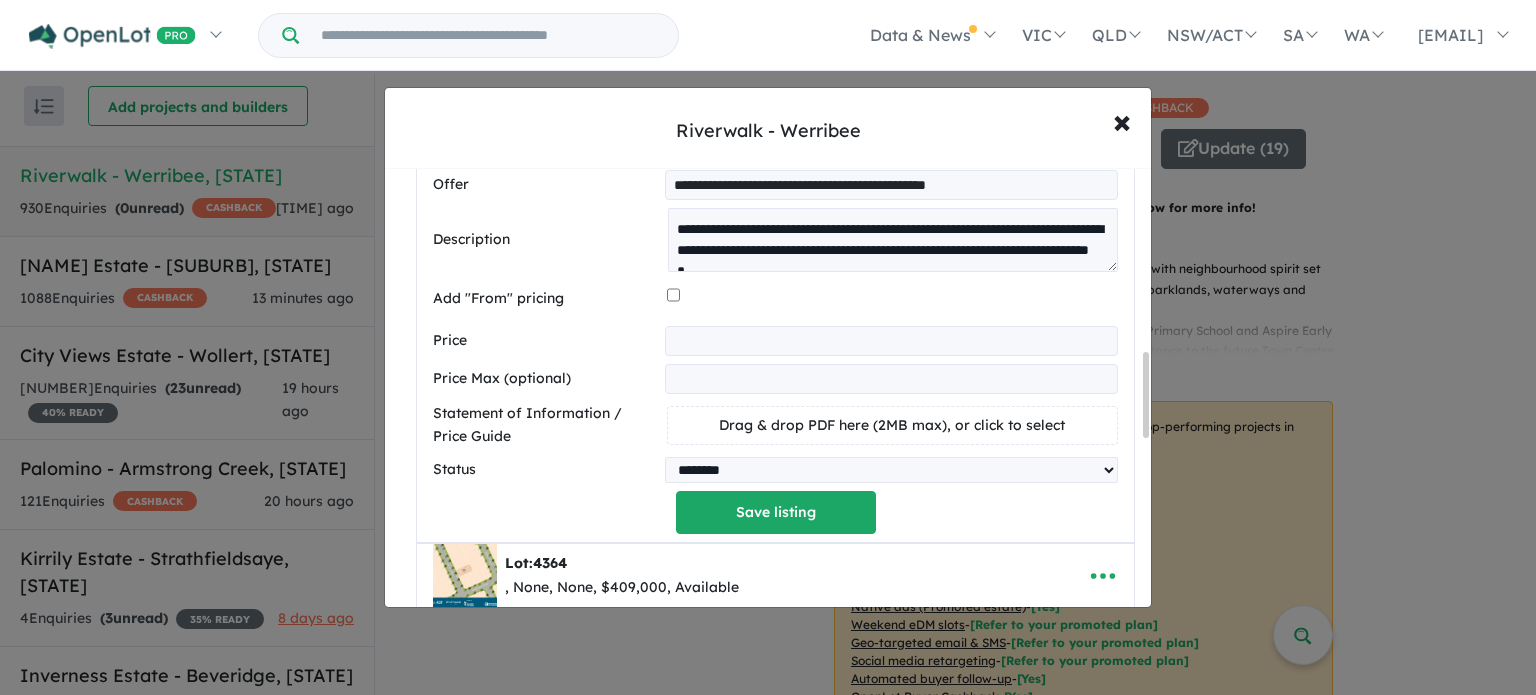 drag, startPoint x: 1148, startPoint y: 280, endPoint x: 1139, endPoint y: 396, distance: 116.34862 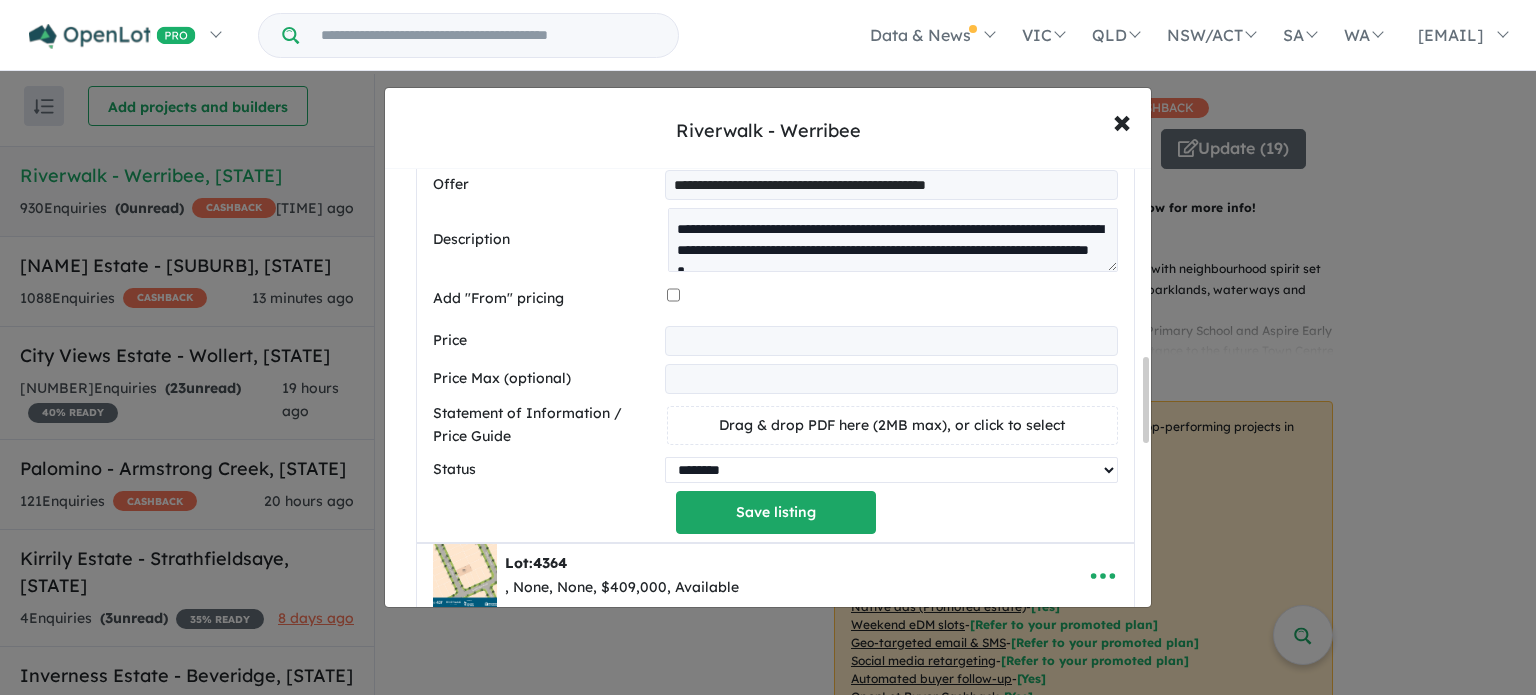 click on "********* ******** **** ******" at bounding box center (891, 470) 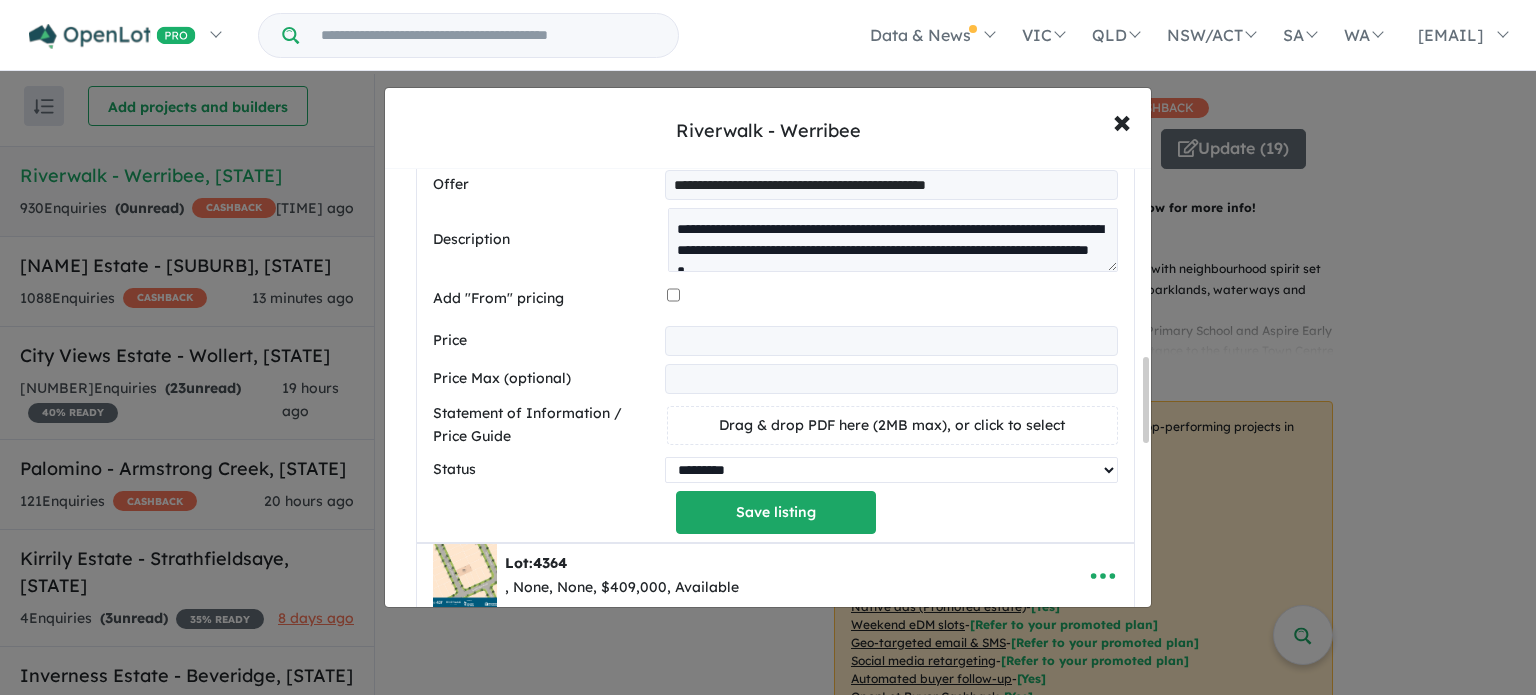 click on "********* ******** **** ******" at bounding box center (891, 470) 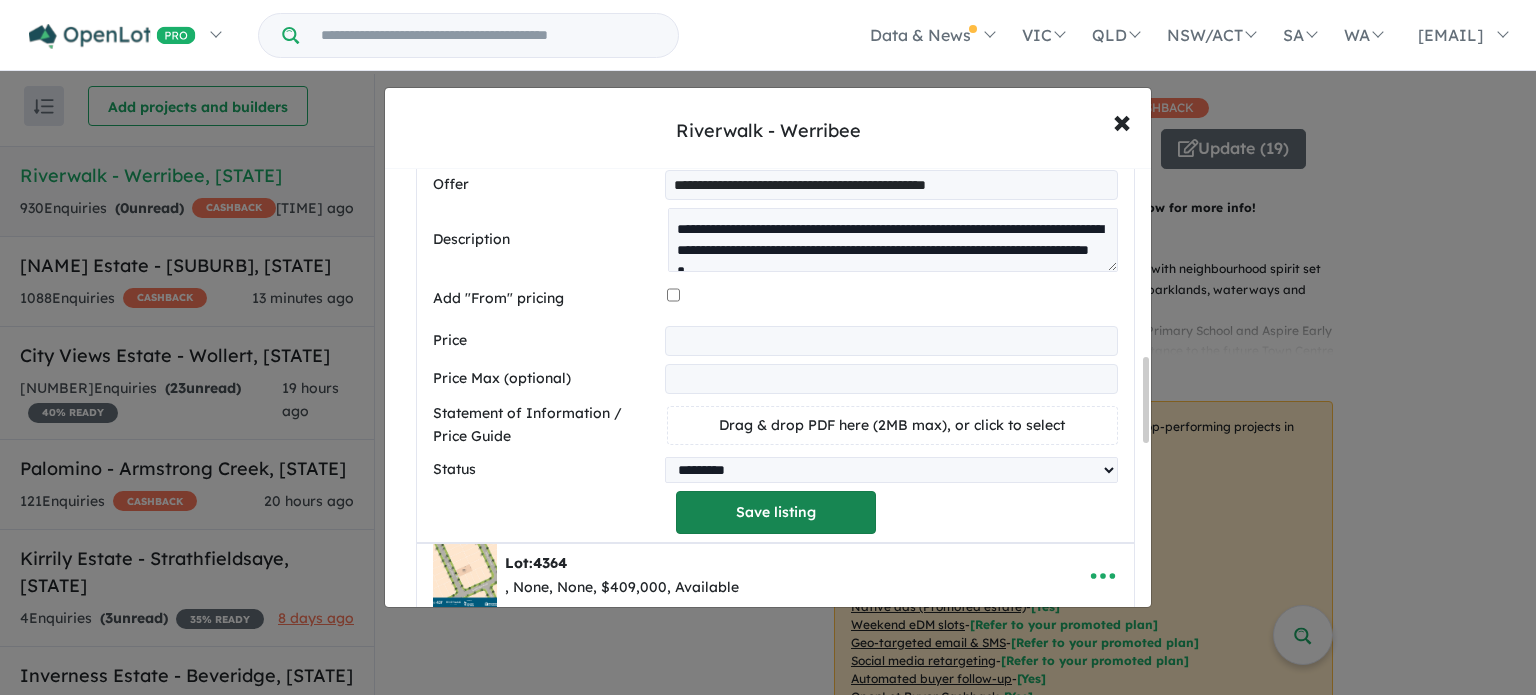 click on "Save listing" at bounding box center (776, 512) 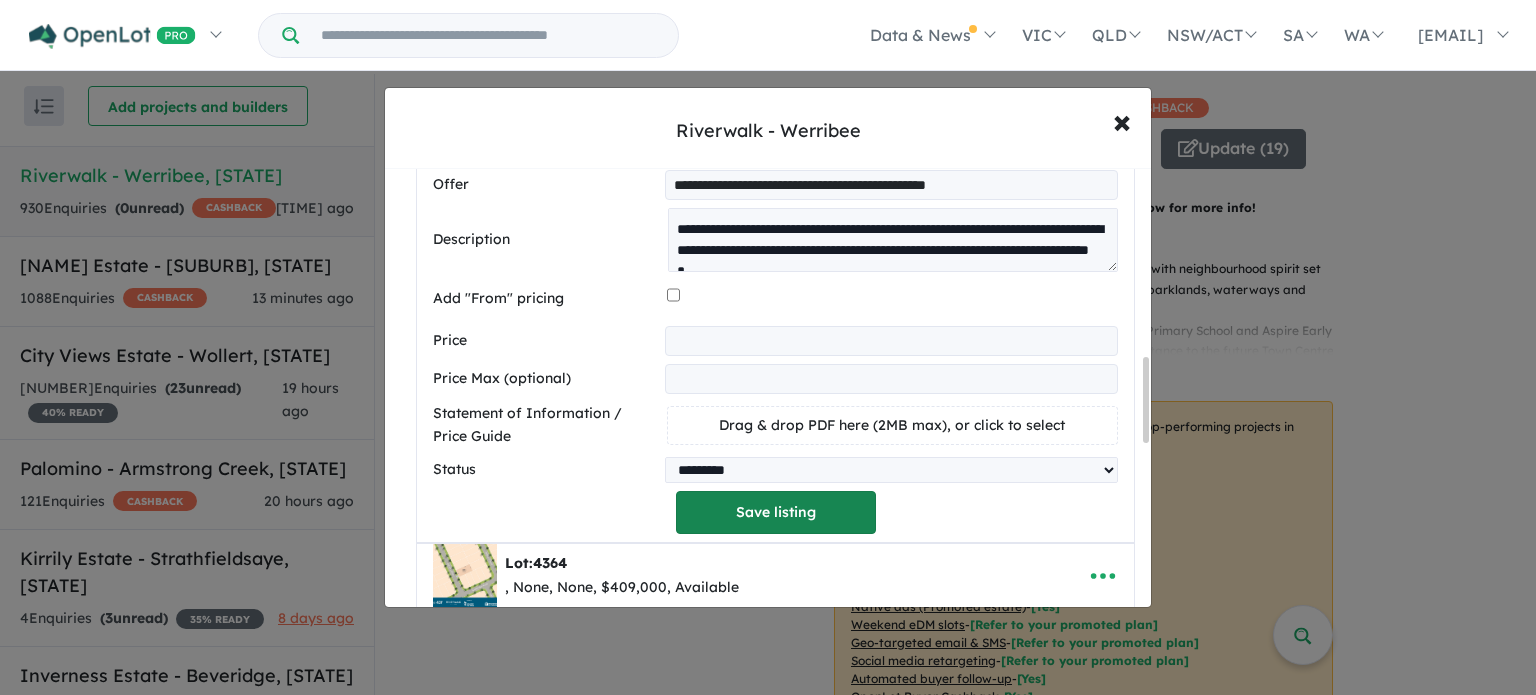 select on "**********" 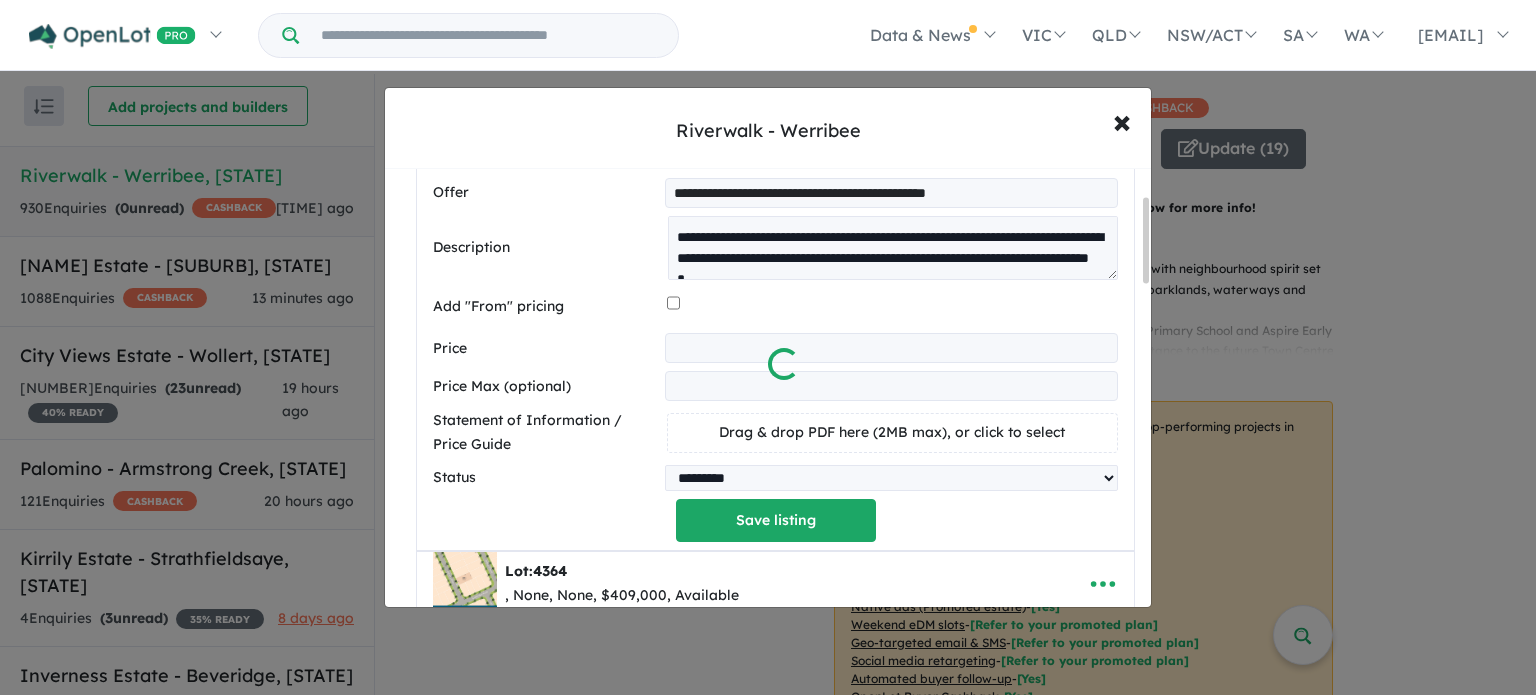 scroll, scrollTop: 139, scrollLeft: 0, axis: vertical 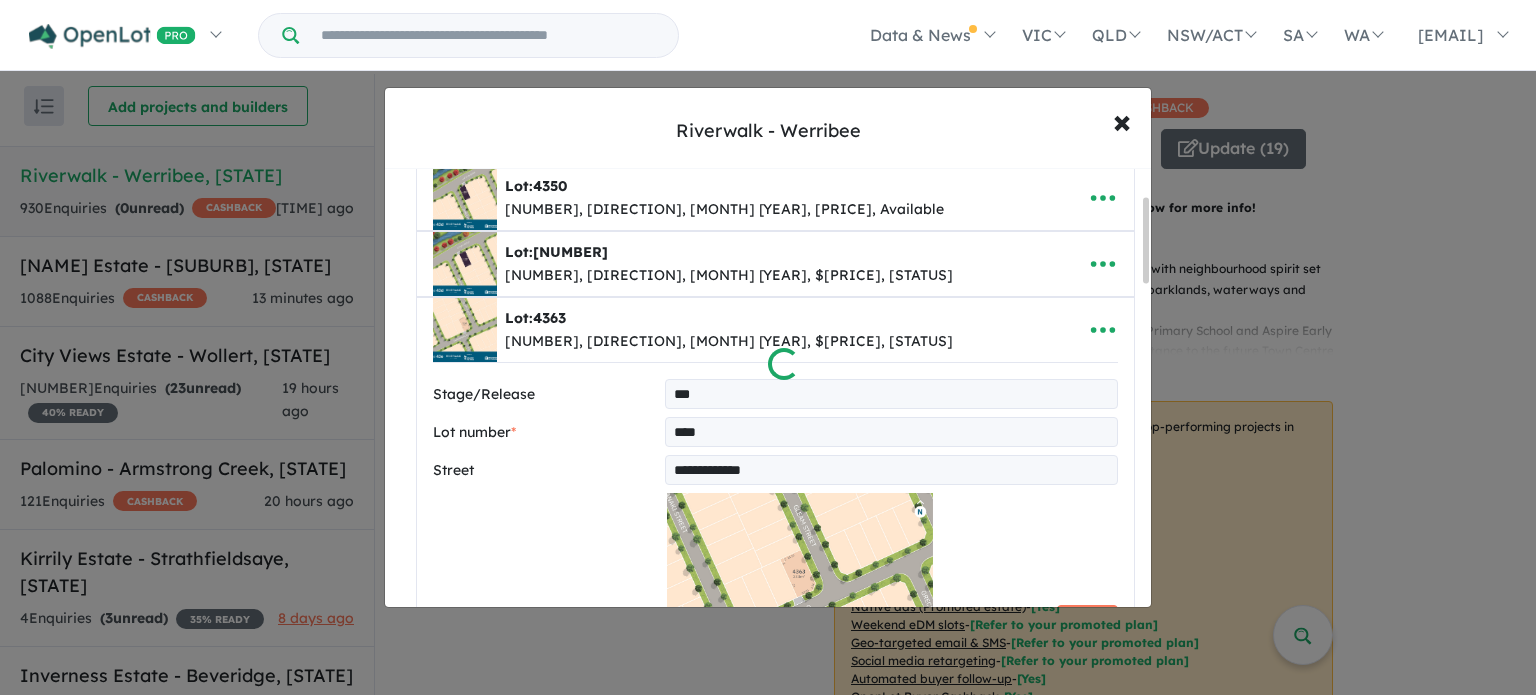 drag, startPoint x: 1147, startPoint y: 252, endPoint x: 1148, endPoint y: 271, distance: 19.026299 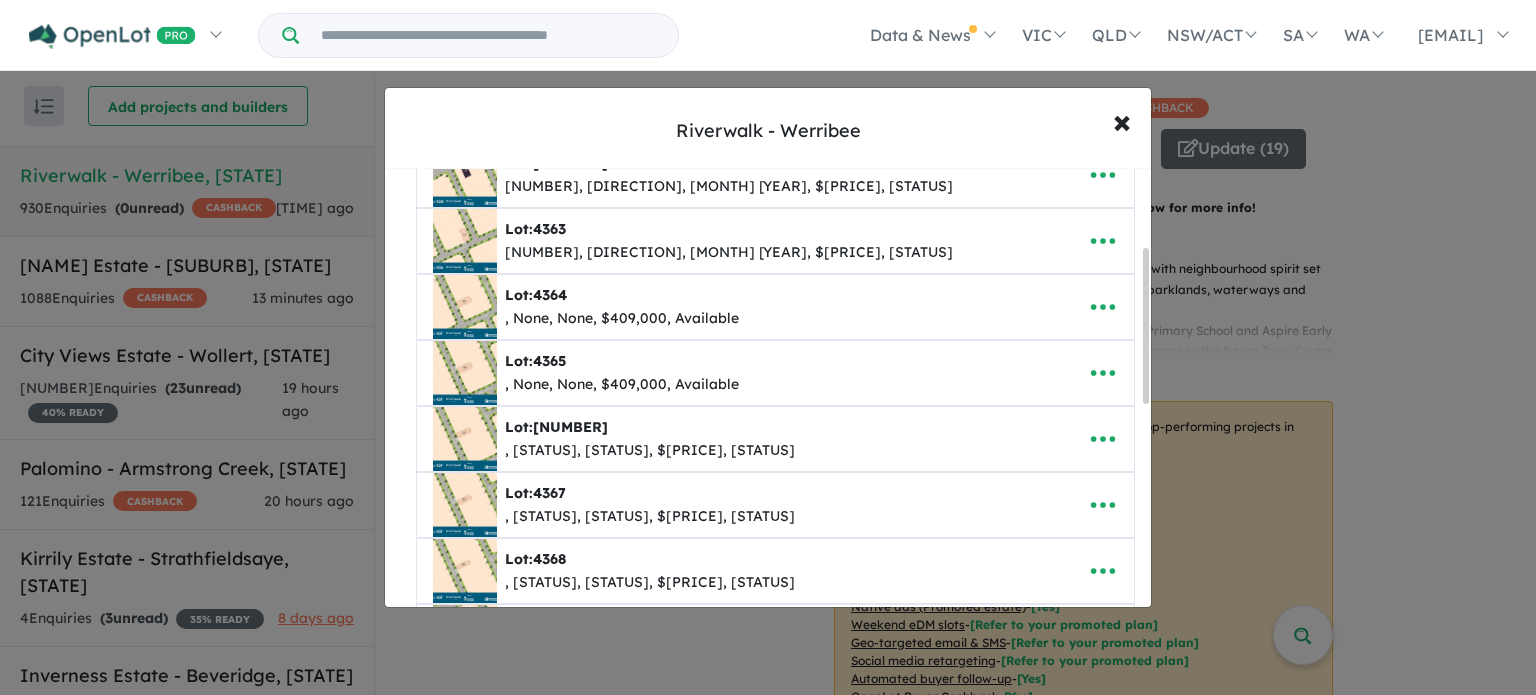 scroll, scrollTop: 233, scrollLeft: 0, axis: vertical 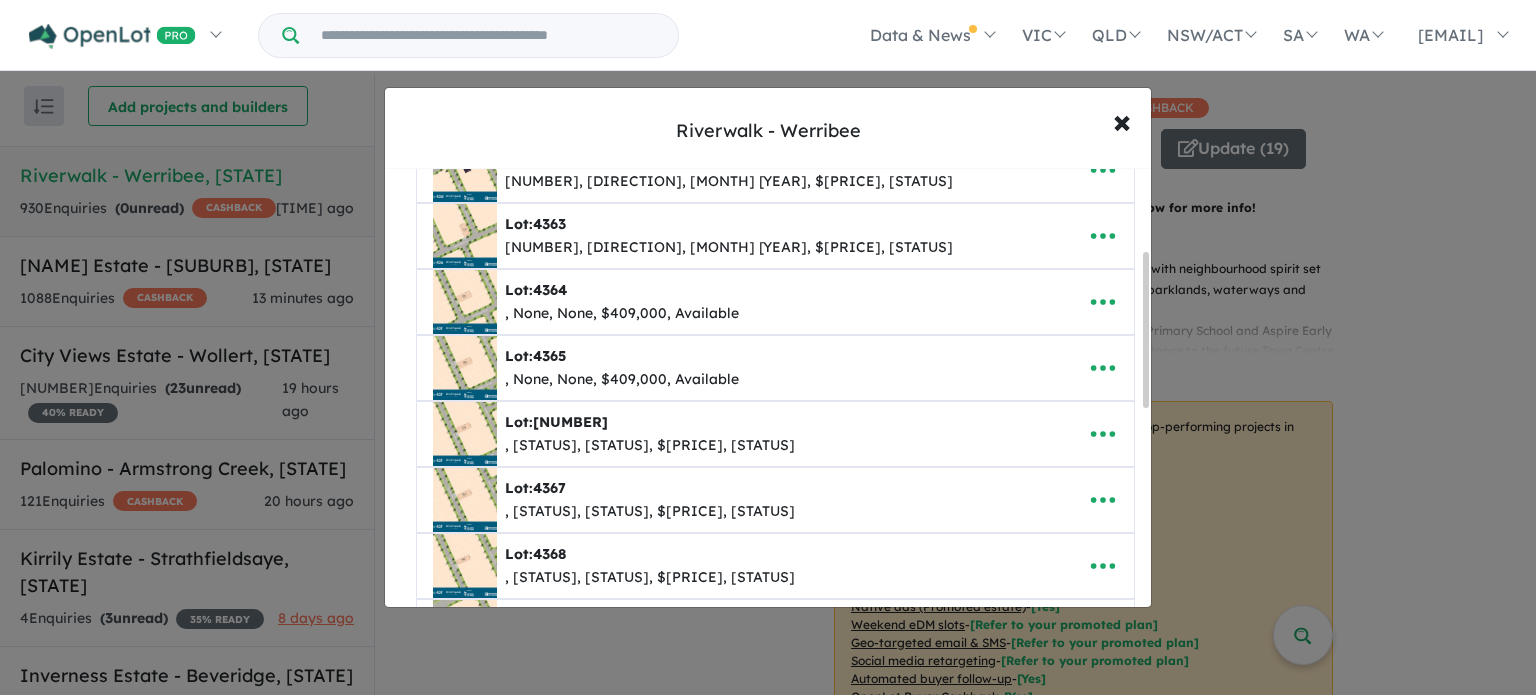 drag, startPoint x: 1148, startPoint y: 271, endPoint x: 1150, endPoint y: 352, distance: 81.02469 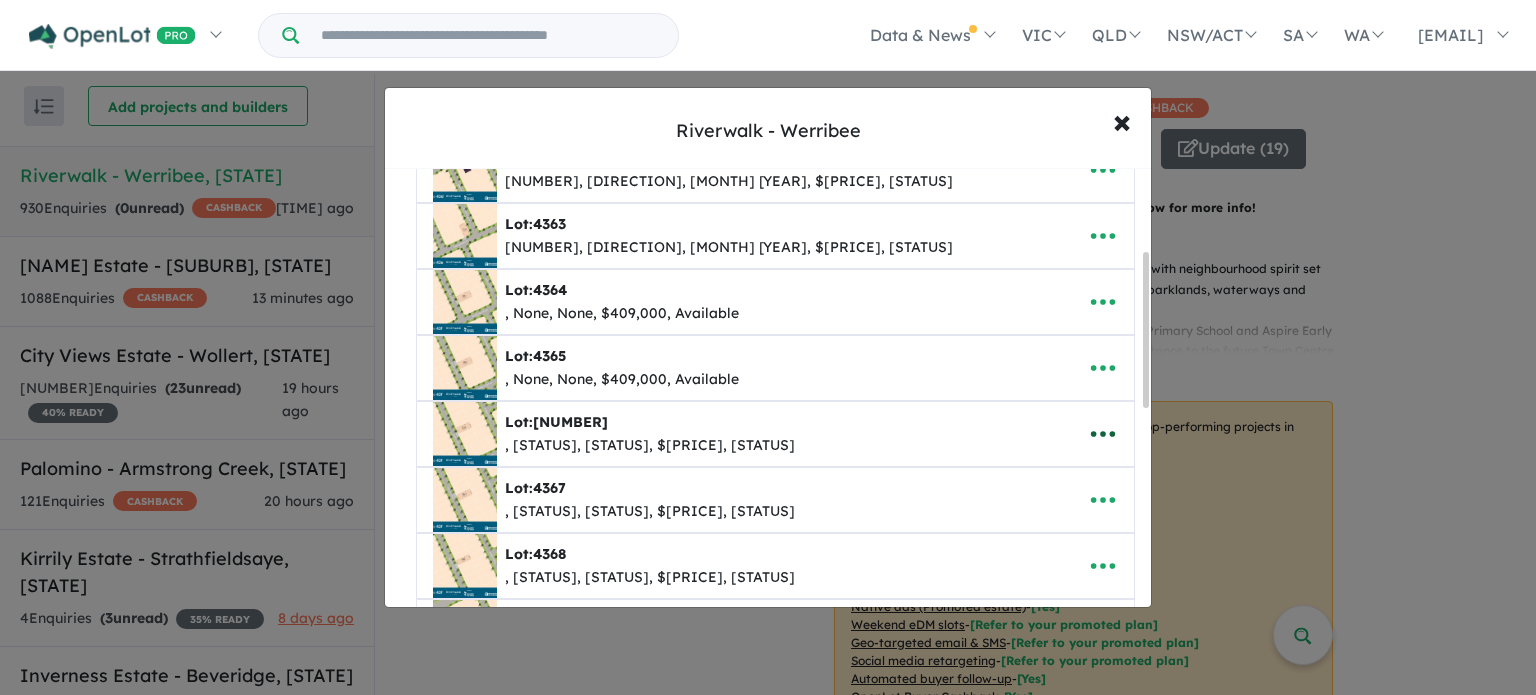 click 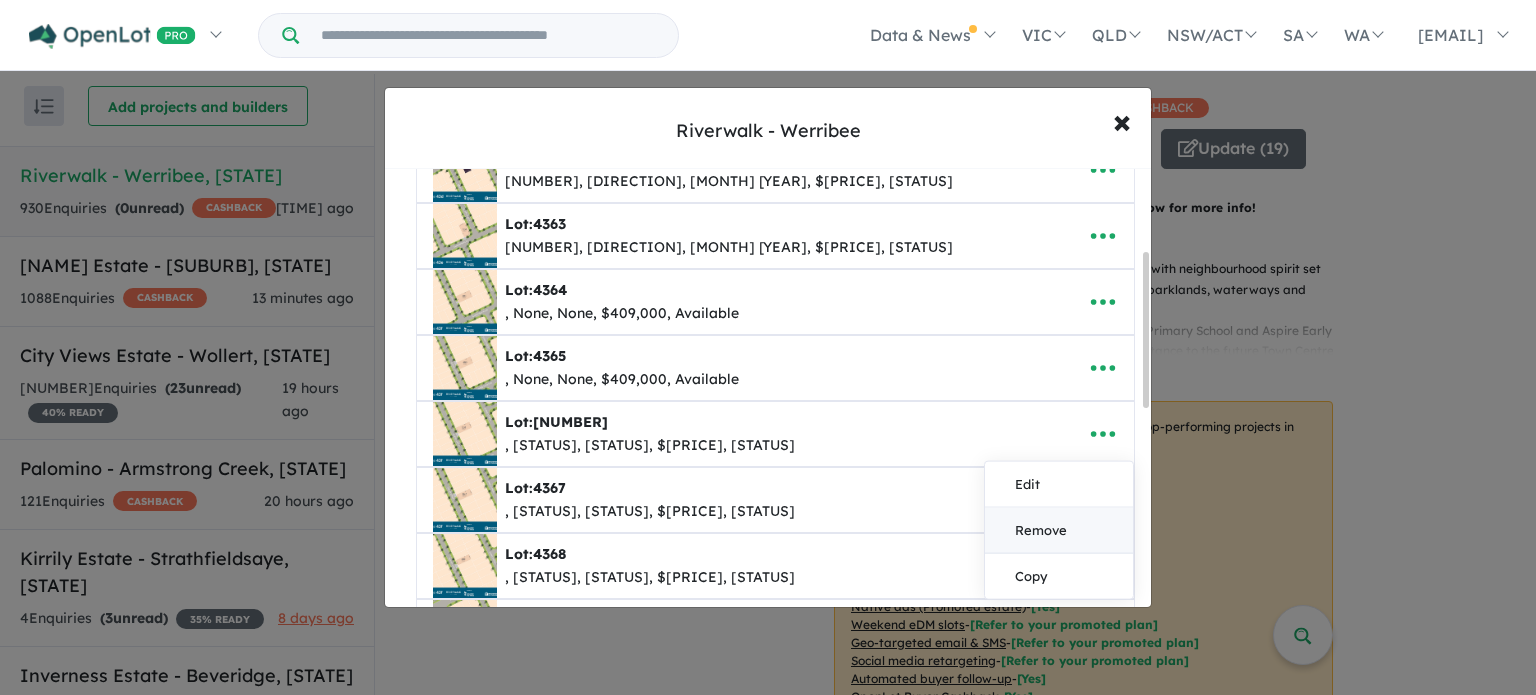click on "Remove" at bounding box center [1059, 531] 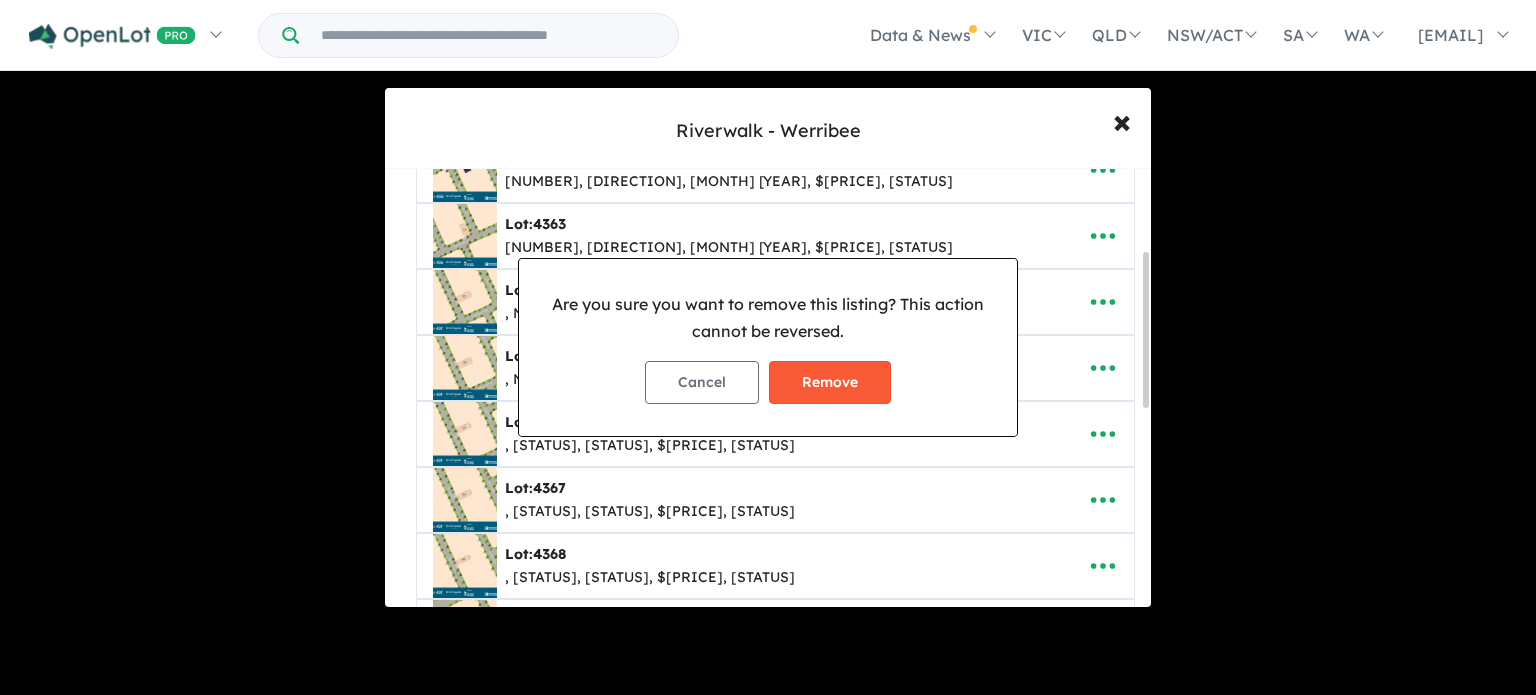 click on "Remove" at bounding box center [830, 382] 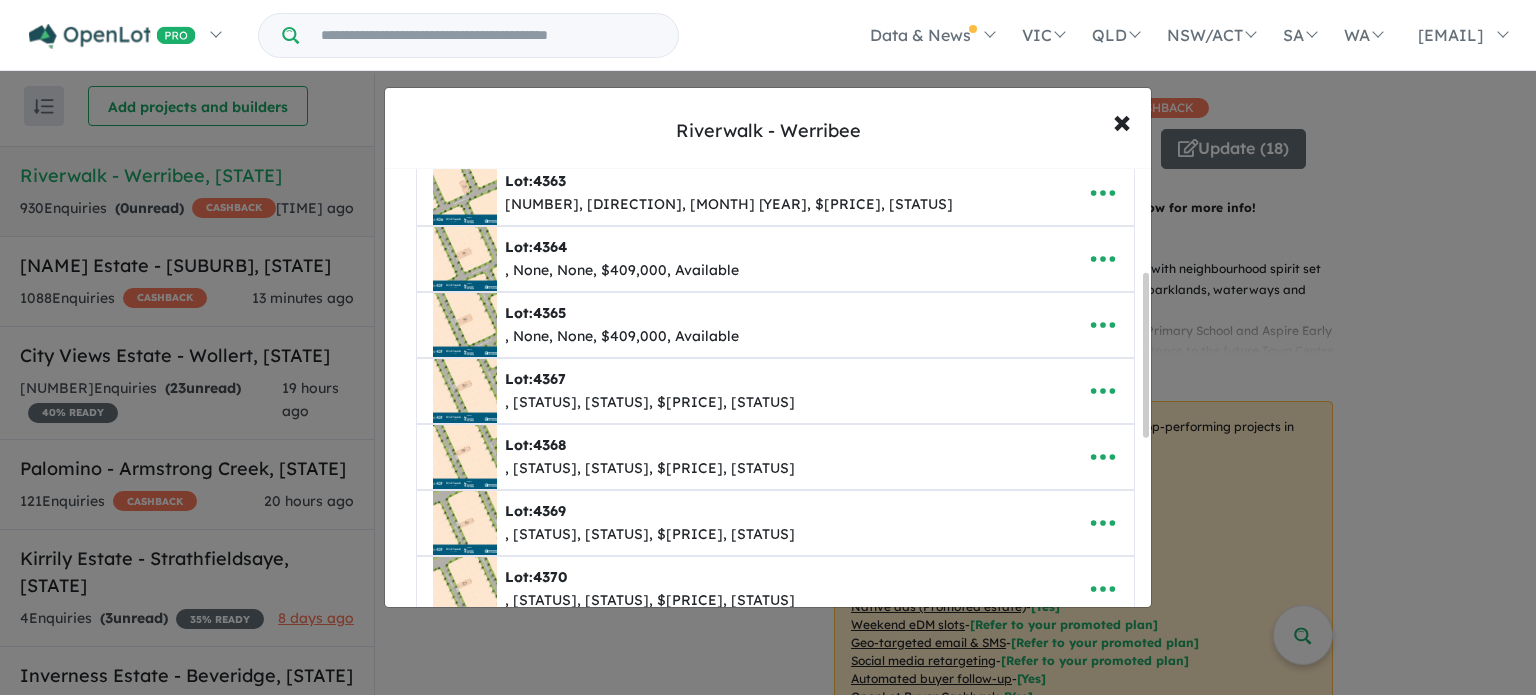 scroll, scrollTop: 288, scrollLeft: 0, axis: vertical 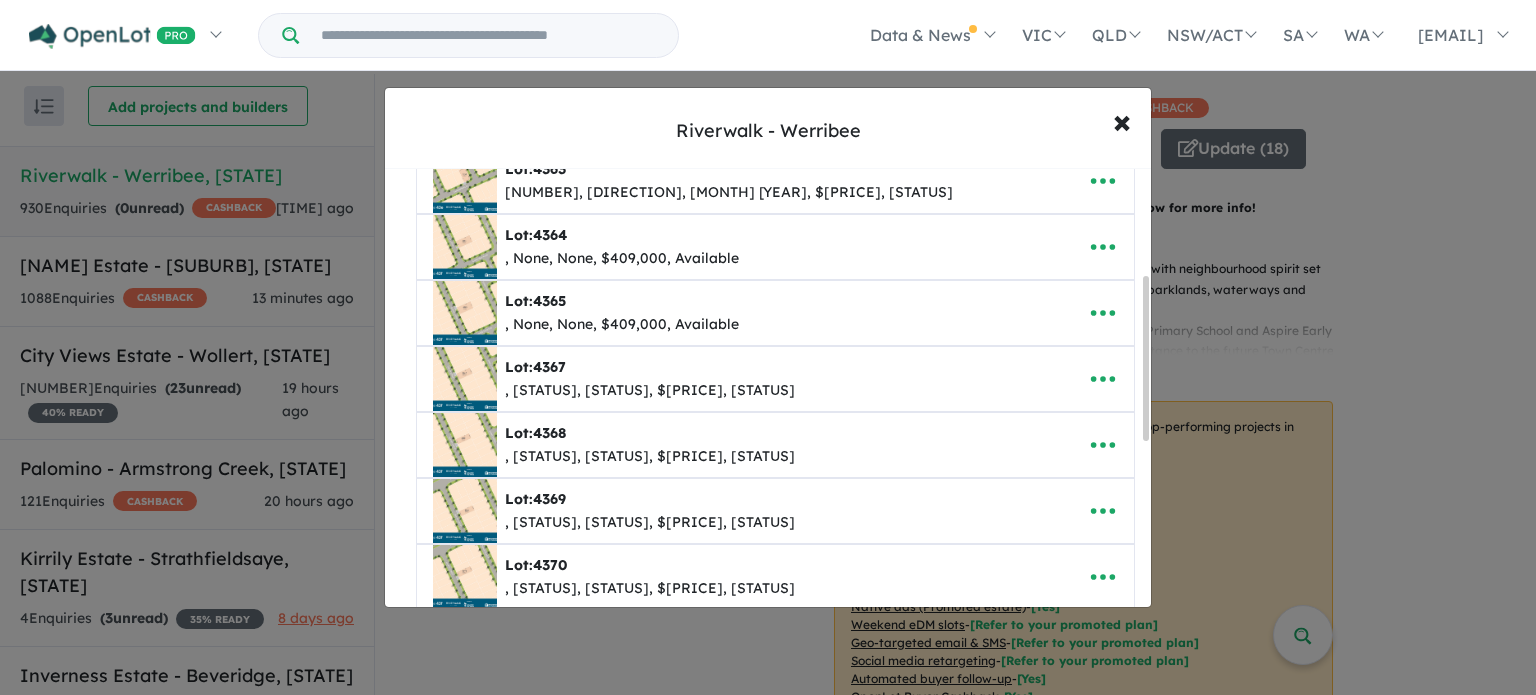 drag, startPoint x: 1147, startPoint y: 294, endPoint x: 1158, endPoint y: 399, distance: 105.574615 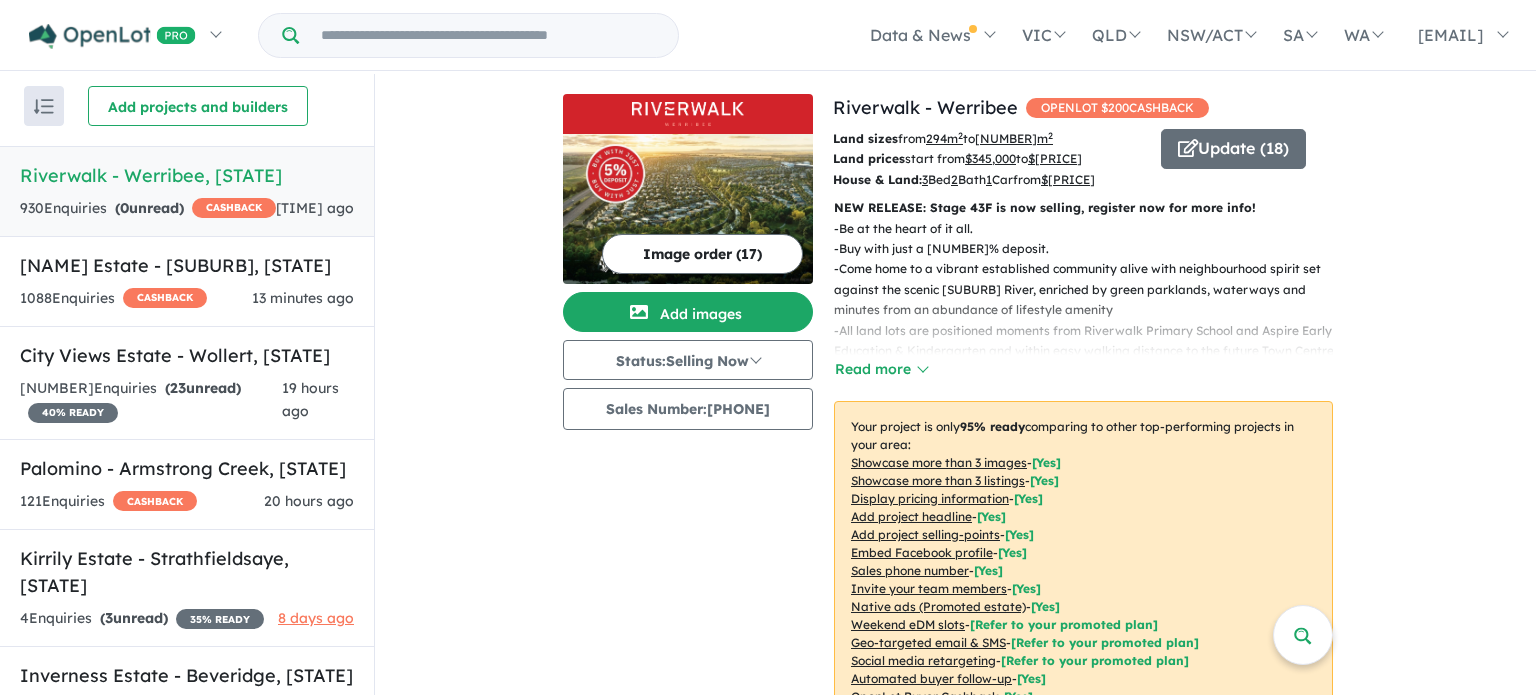 scroll, scrollTop: 0, scrollLeft: 0, axis: both 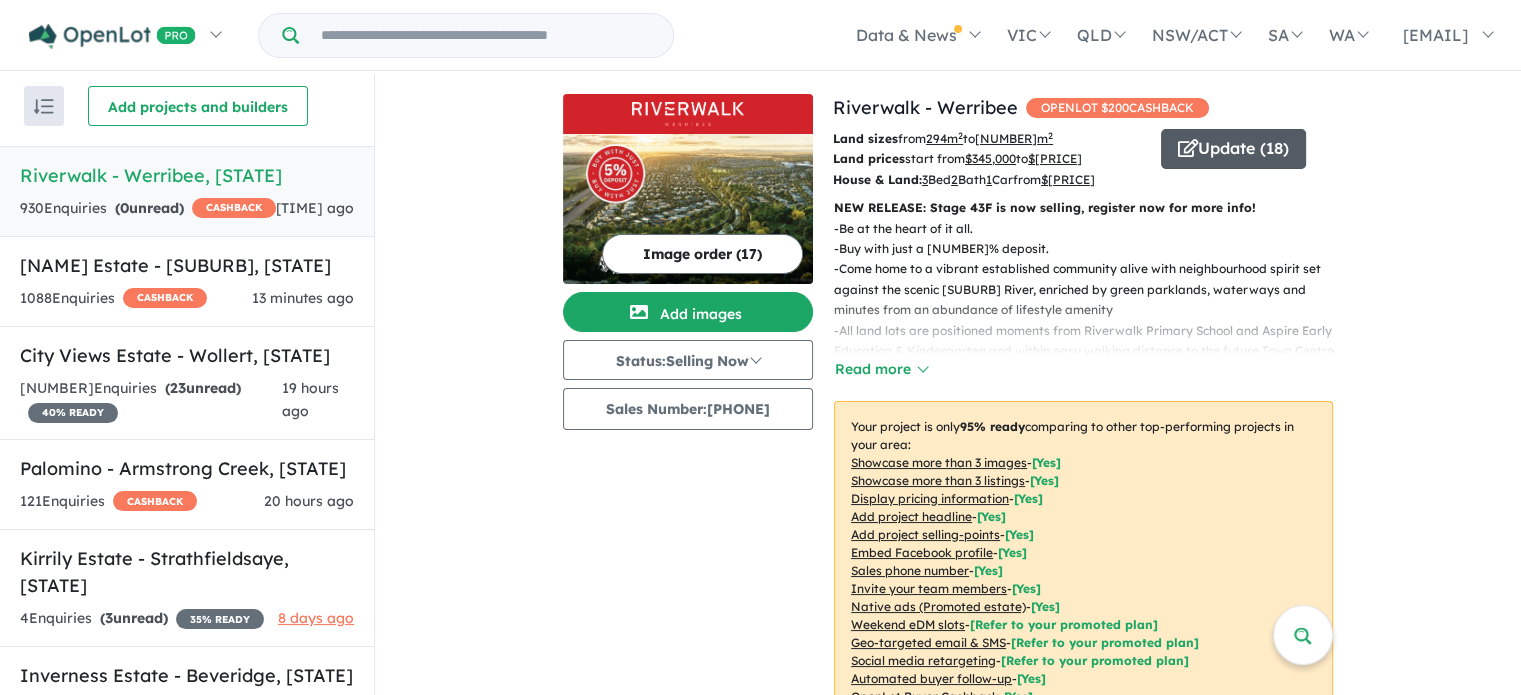 click on "Update ( 18 )" at bounding box center (1233, 149) 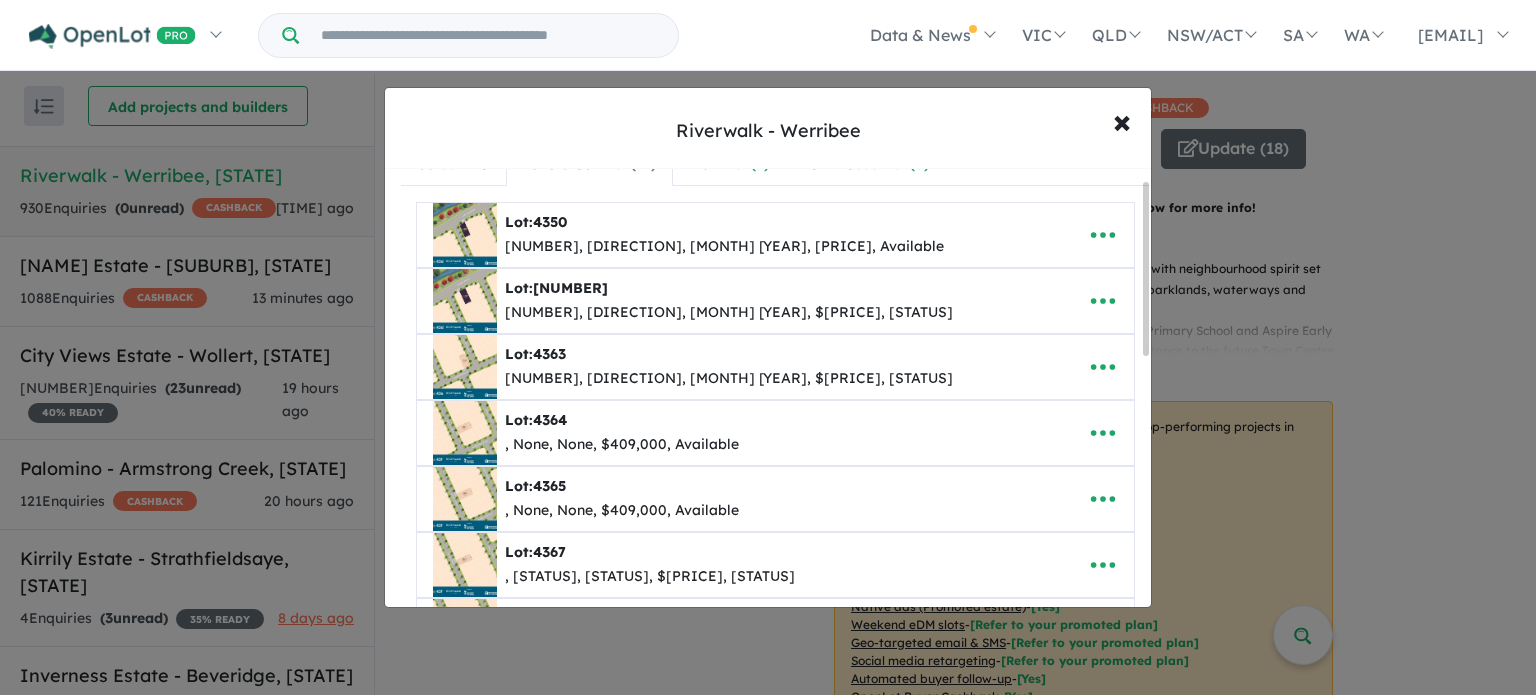 scroll, scrollTop: 46, scrollLeft: 0, axis: vertical 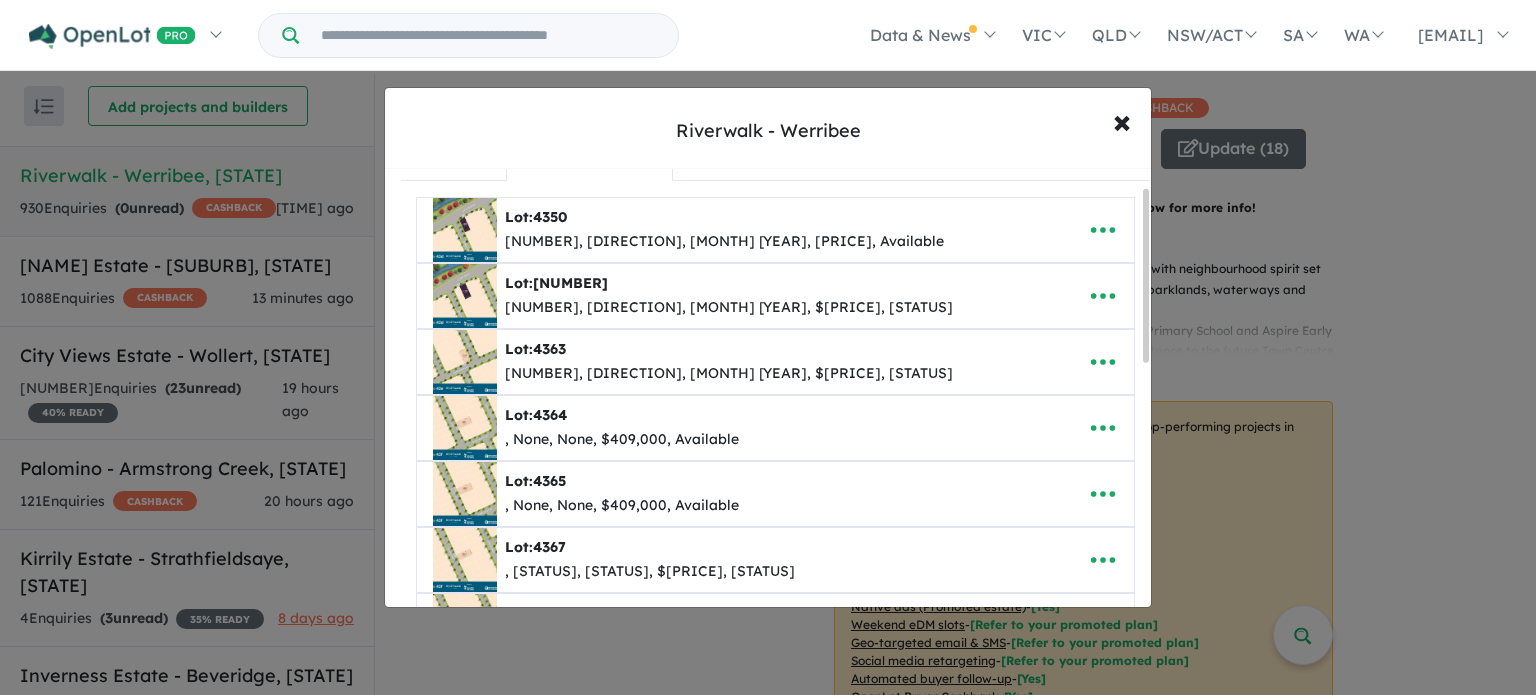 drag, startPoint x: 1148, startPoint y: 289, endPoint x: 1151, endPoint y: 307, distance: 18.248287 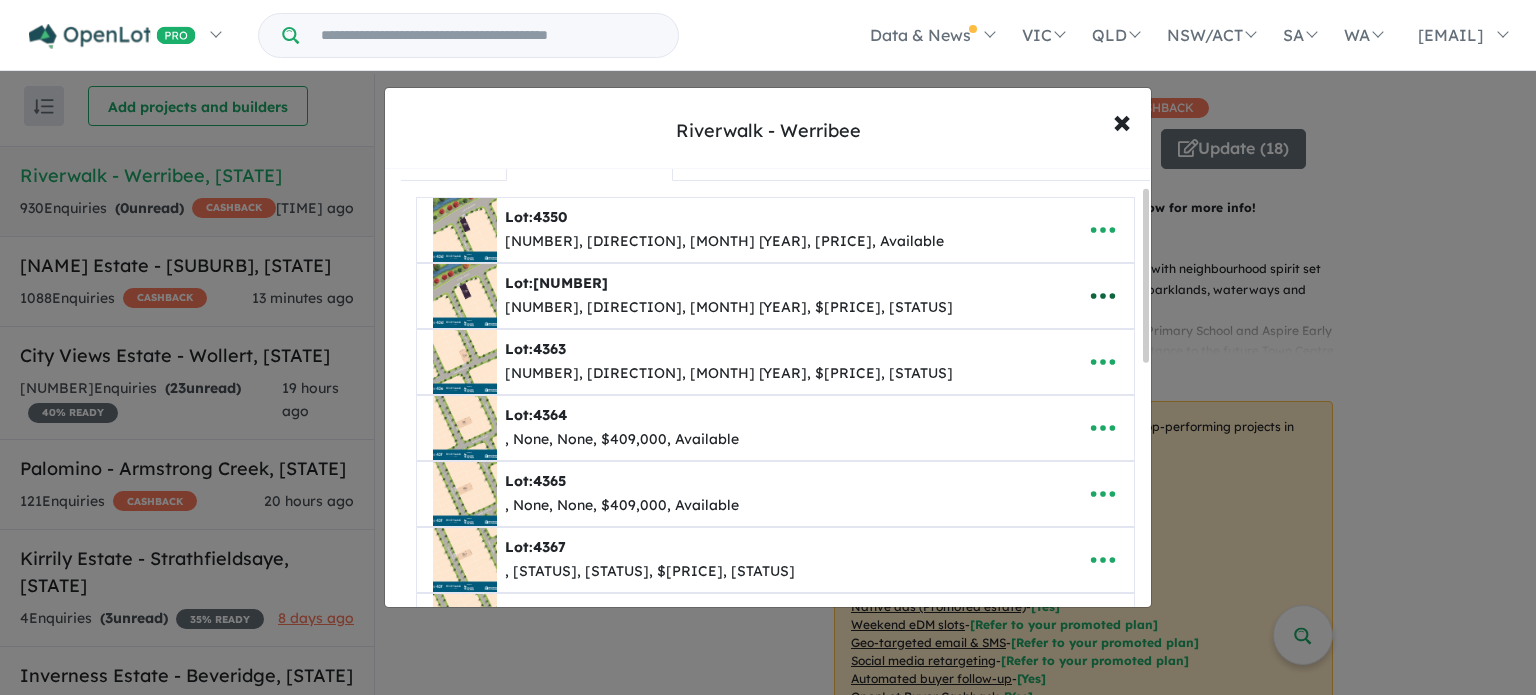 click at bounding box center [1103, 296] 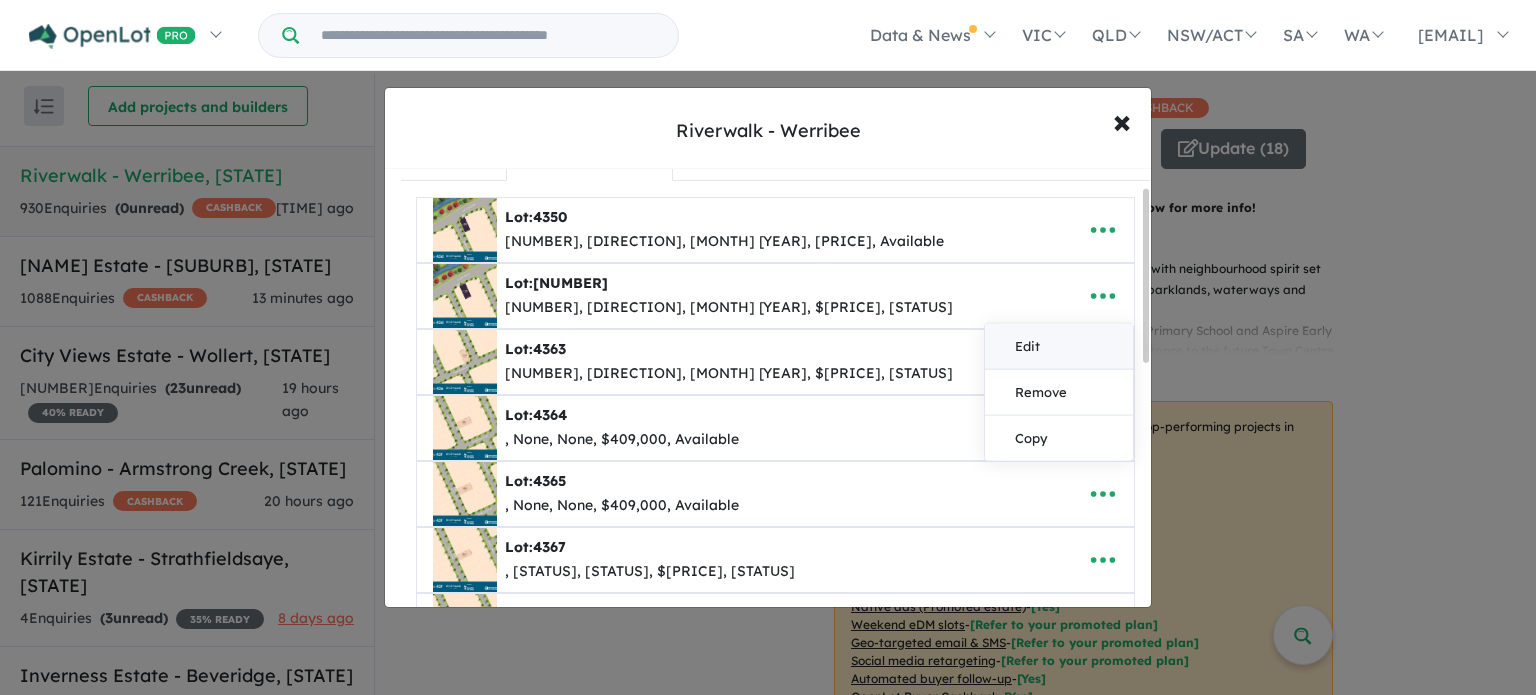 click on "Edit" at bounding box center (1059, 346) 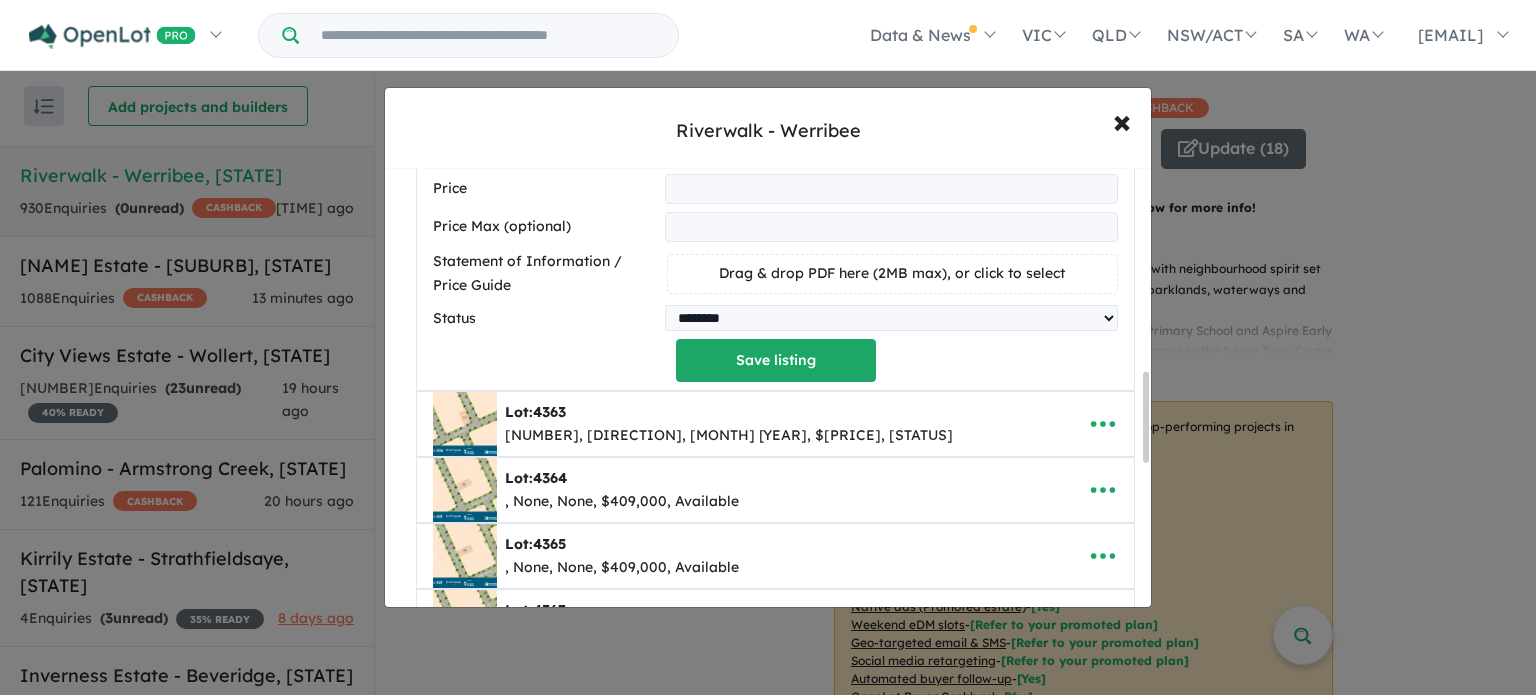 scroll, scrollTop: 988, scrollLeft: 0, axis: vertical 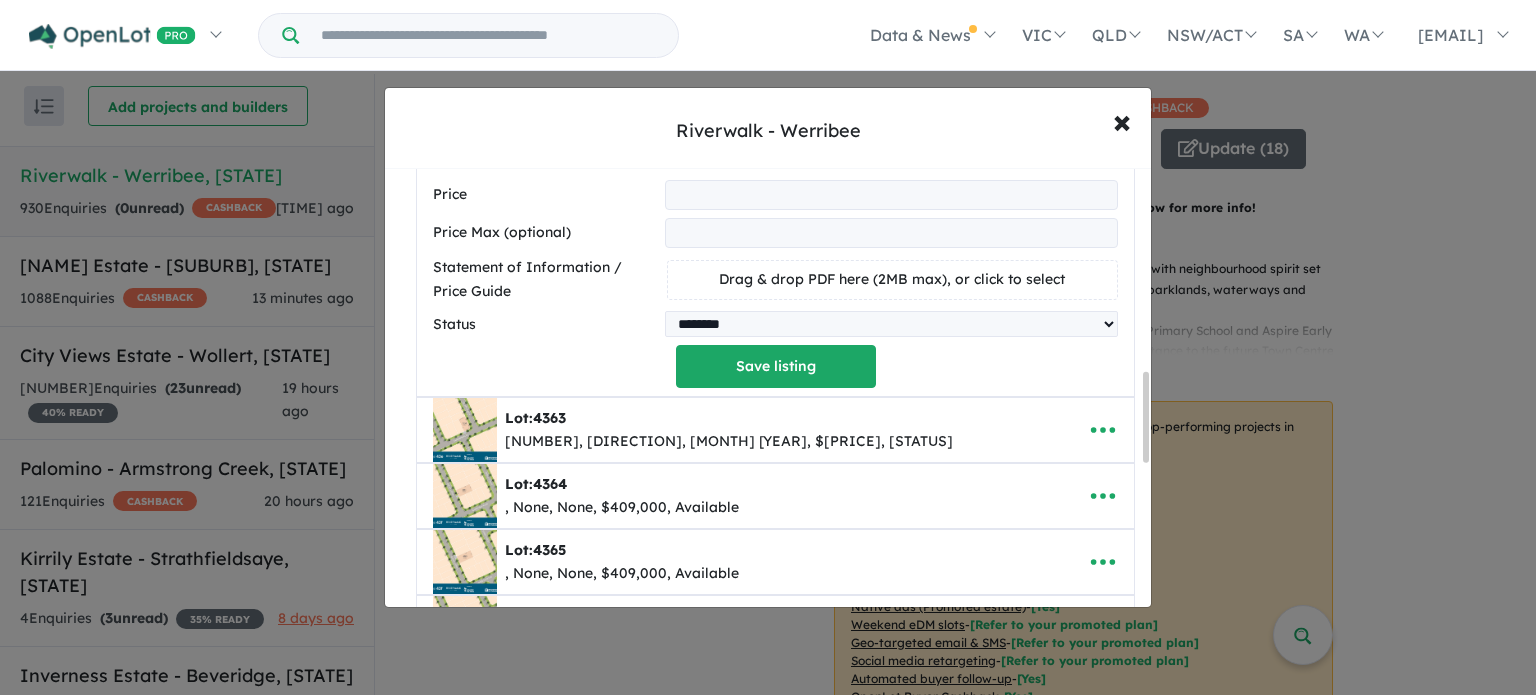 drag, startPoint x: 1145, startPoint y: 327, endPoint x: 1141, endPoint y: 427, distance: 100.07997 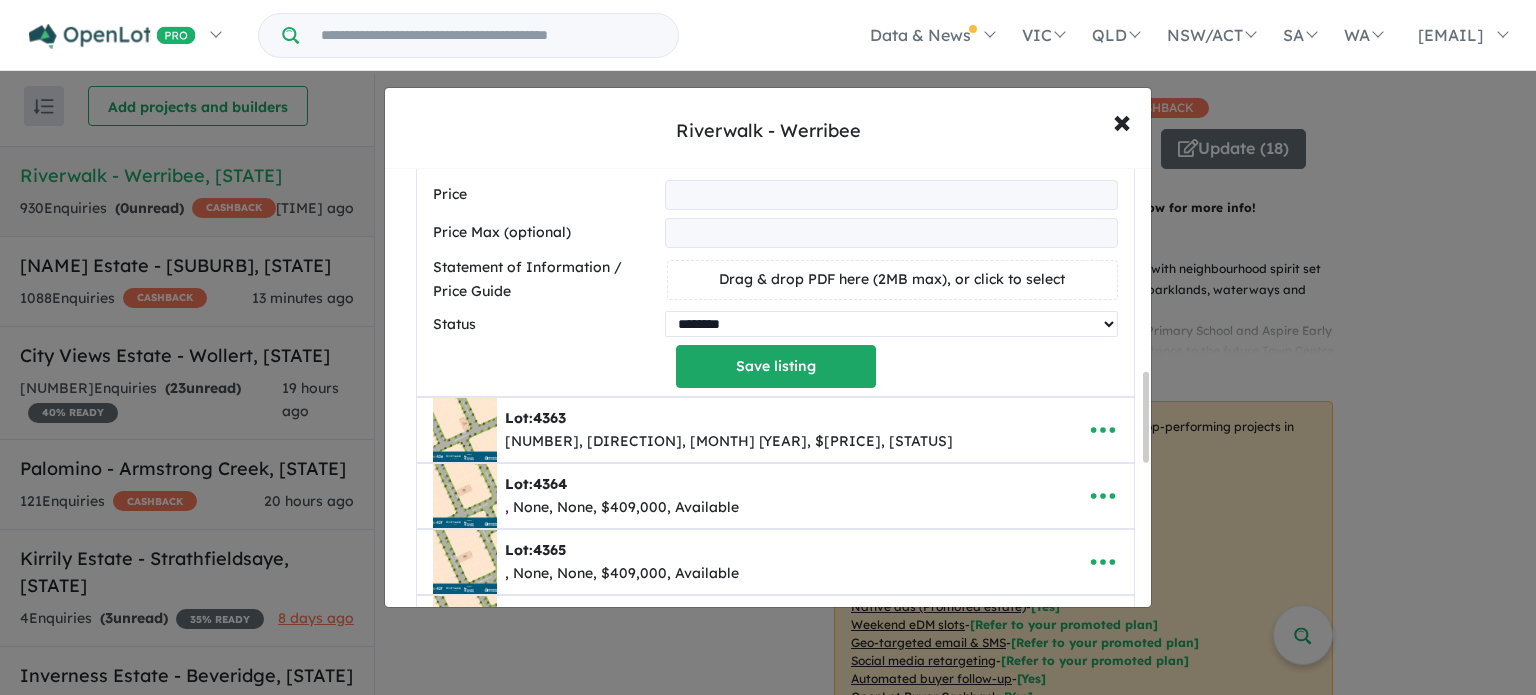 click on "********* ******** **** ******" at bounding box center [891, 324] 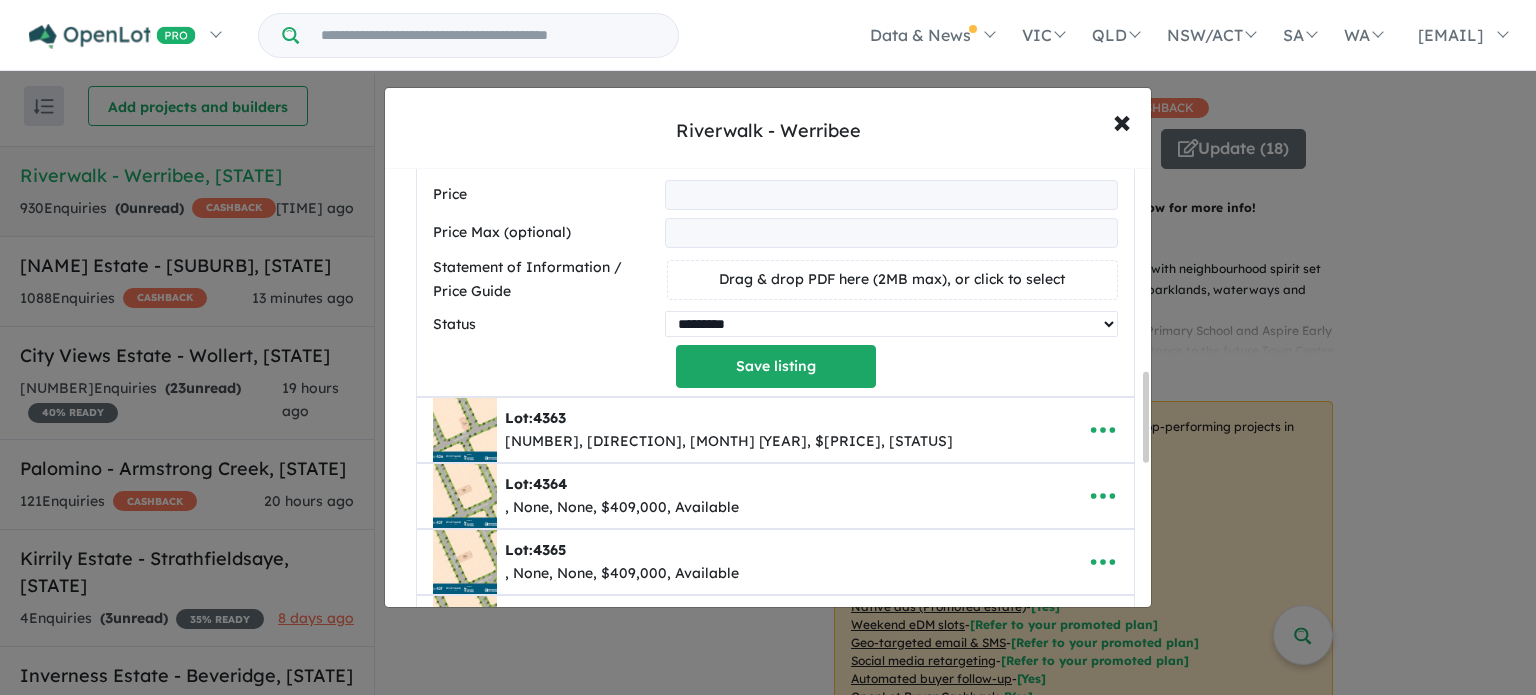 click on "********* ******** **** ******" at bounding box center (891, 324) 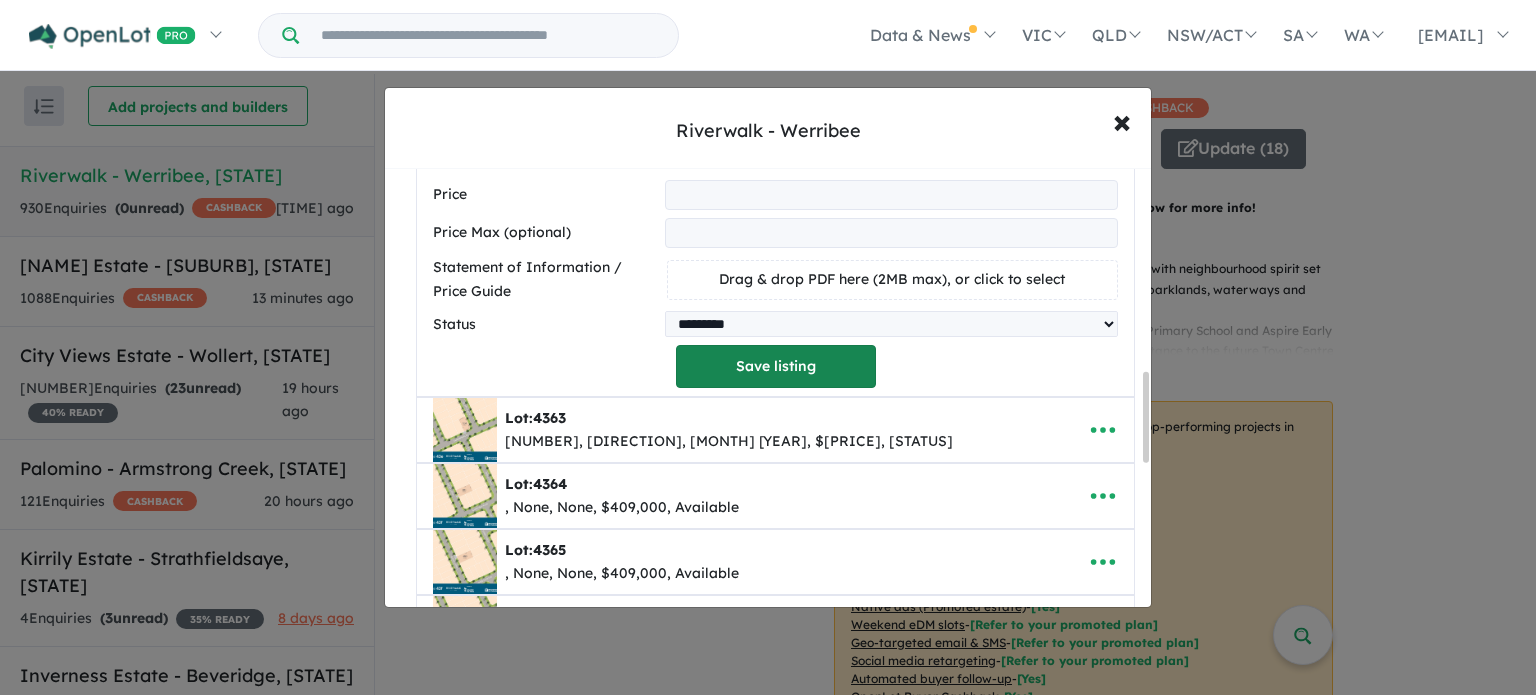 click on "Save listing" at bounding box center [776, 366] 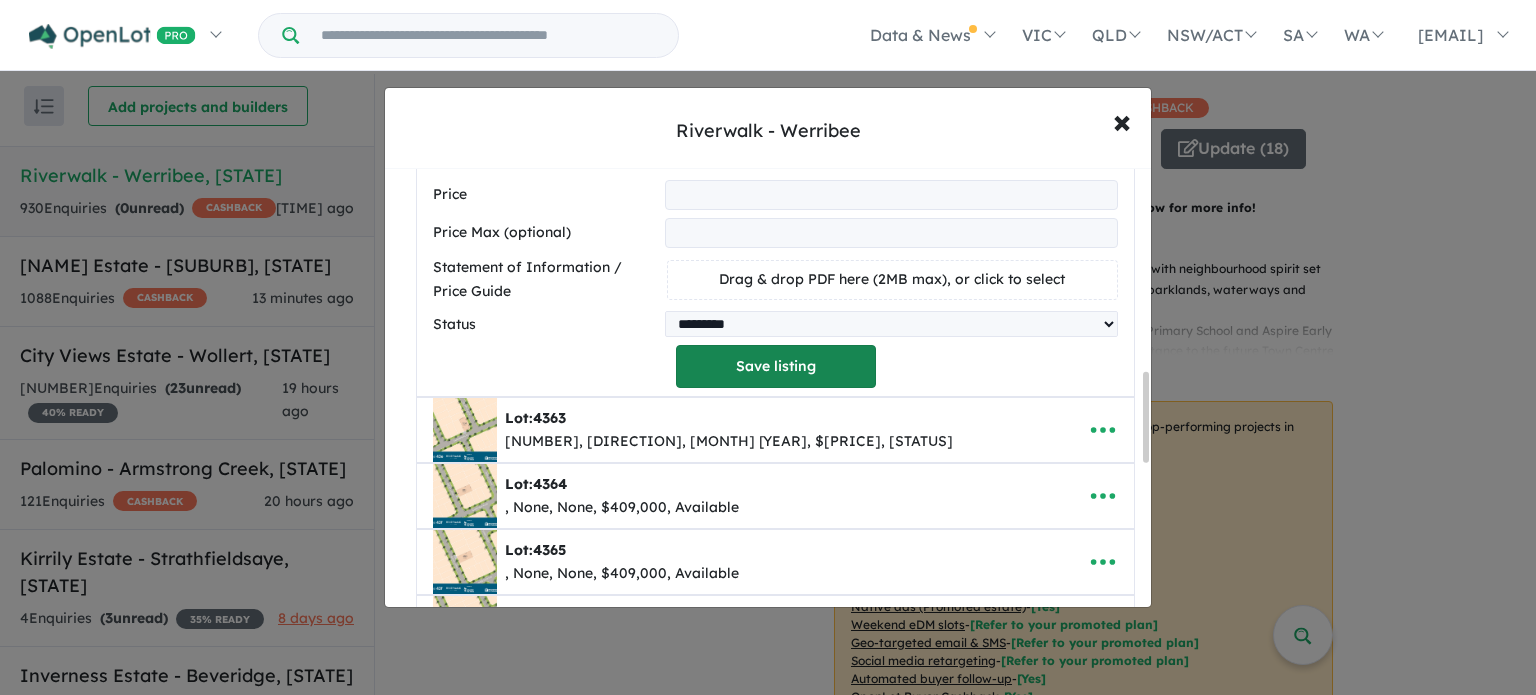 select on "**********" 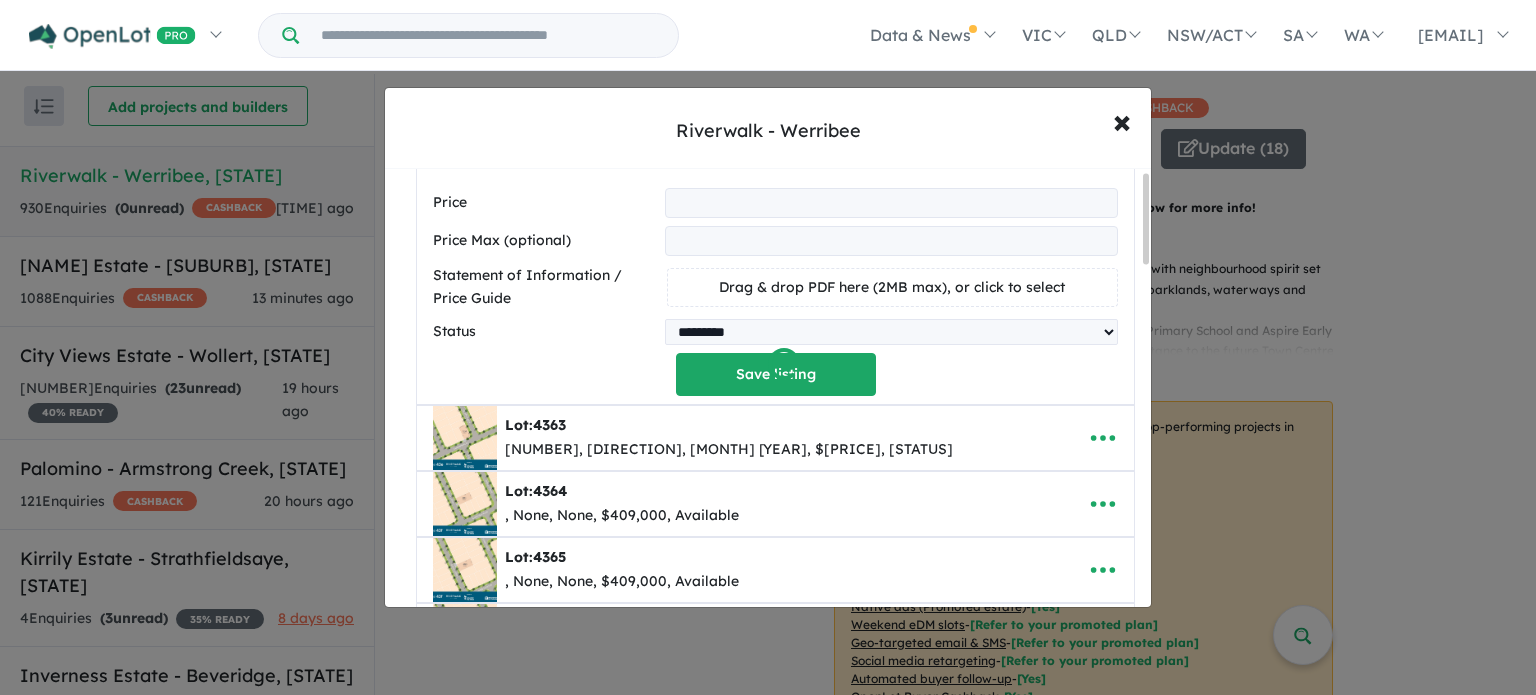 scroll, scrollTop: 12, scrollLeft: 0, axis: vertical 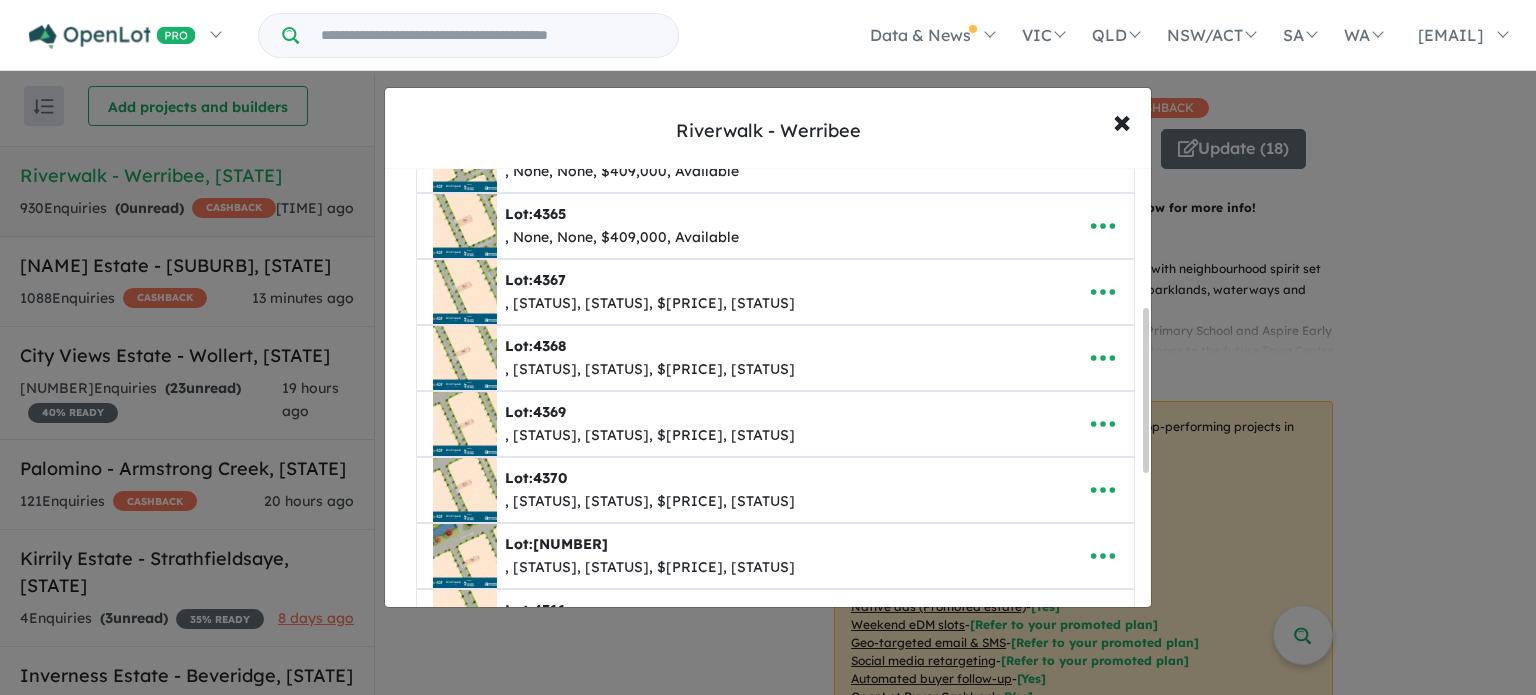 drag, startPoint x: 1144, startPoint y: 239, endPoint x: 1146, endPoint y: 376, distance: 137.0146 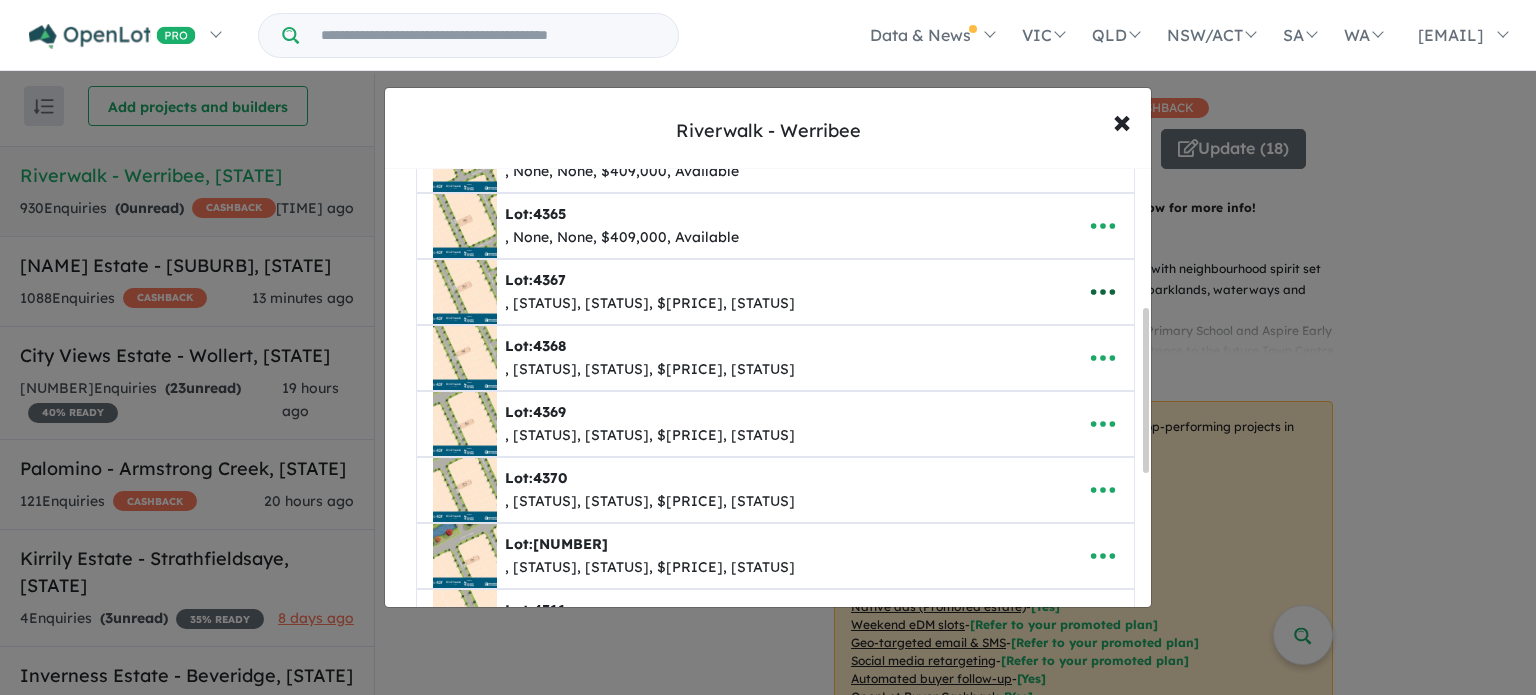 click at bounding box center (1103, 292) 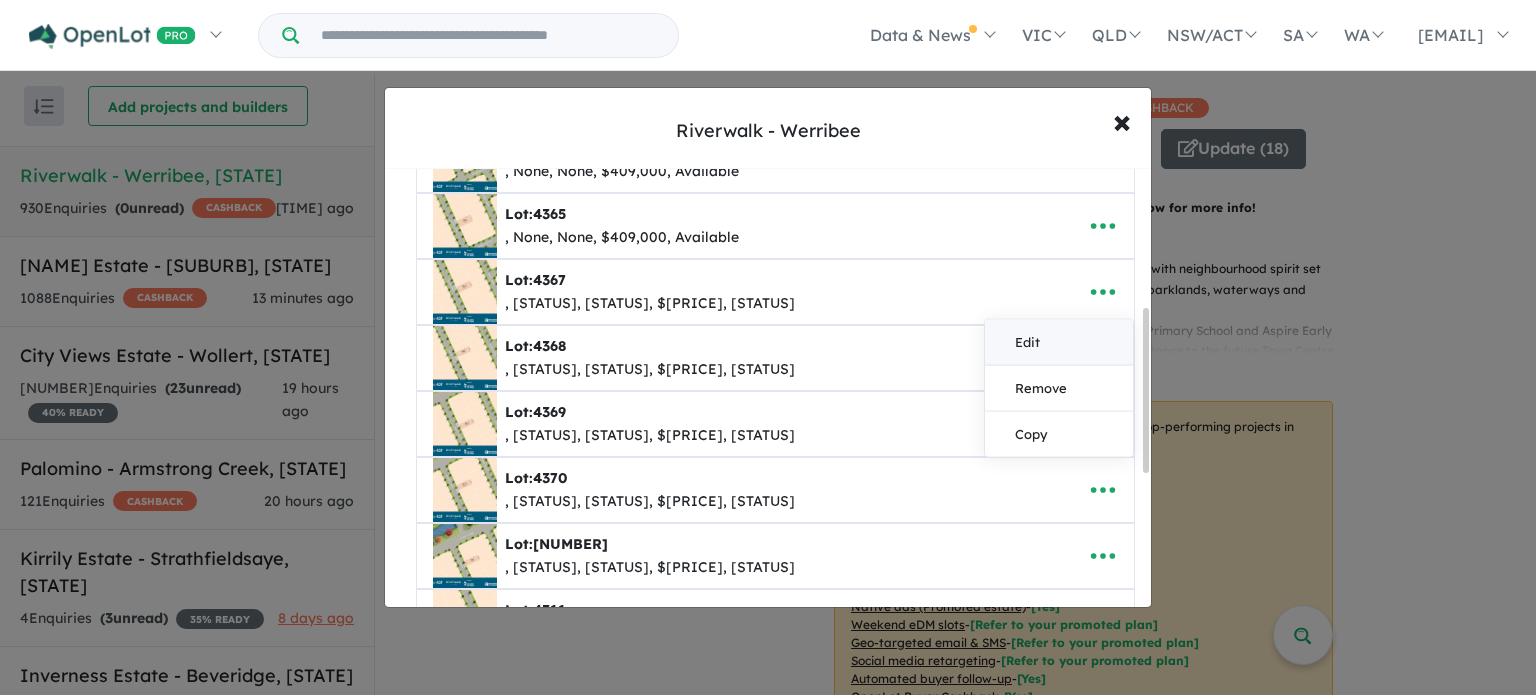 click on "Edit" at bounding box center (1059, 343) 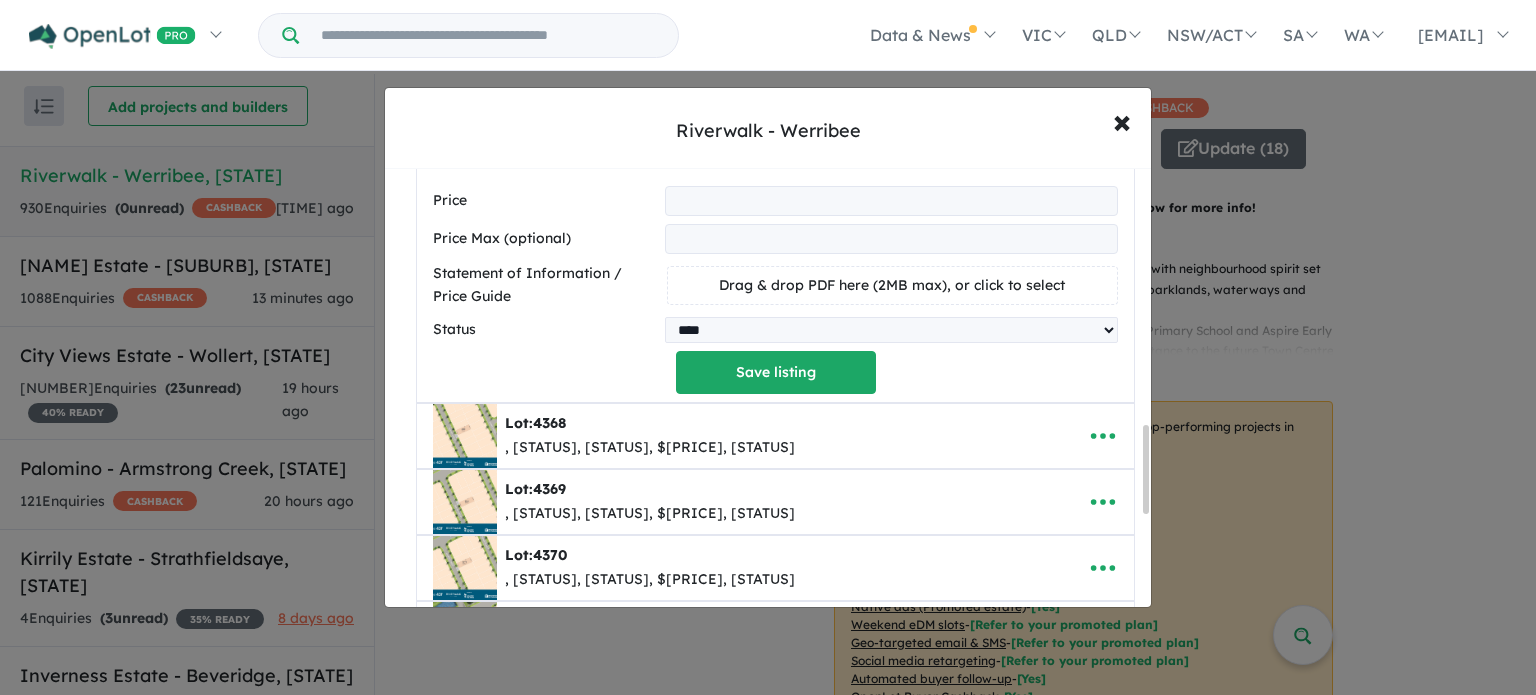 scroll, scrollTop: 1268, scrollLeft: 0, axis: vertical 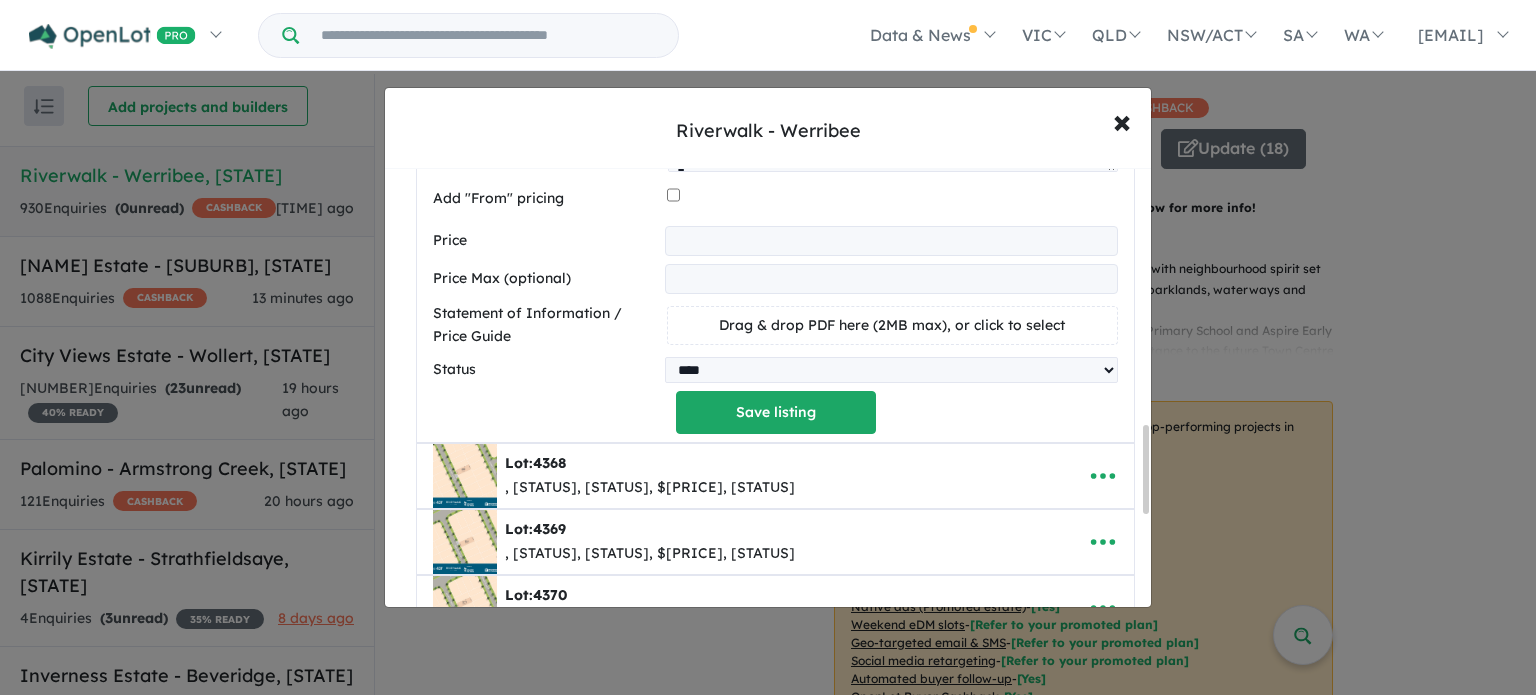 drag, startPoint x: 1146, startPoint y: 454, endPoint x: 1145, endPoint y: 491, distance: 37.01351 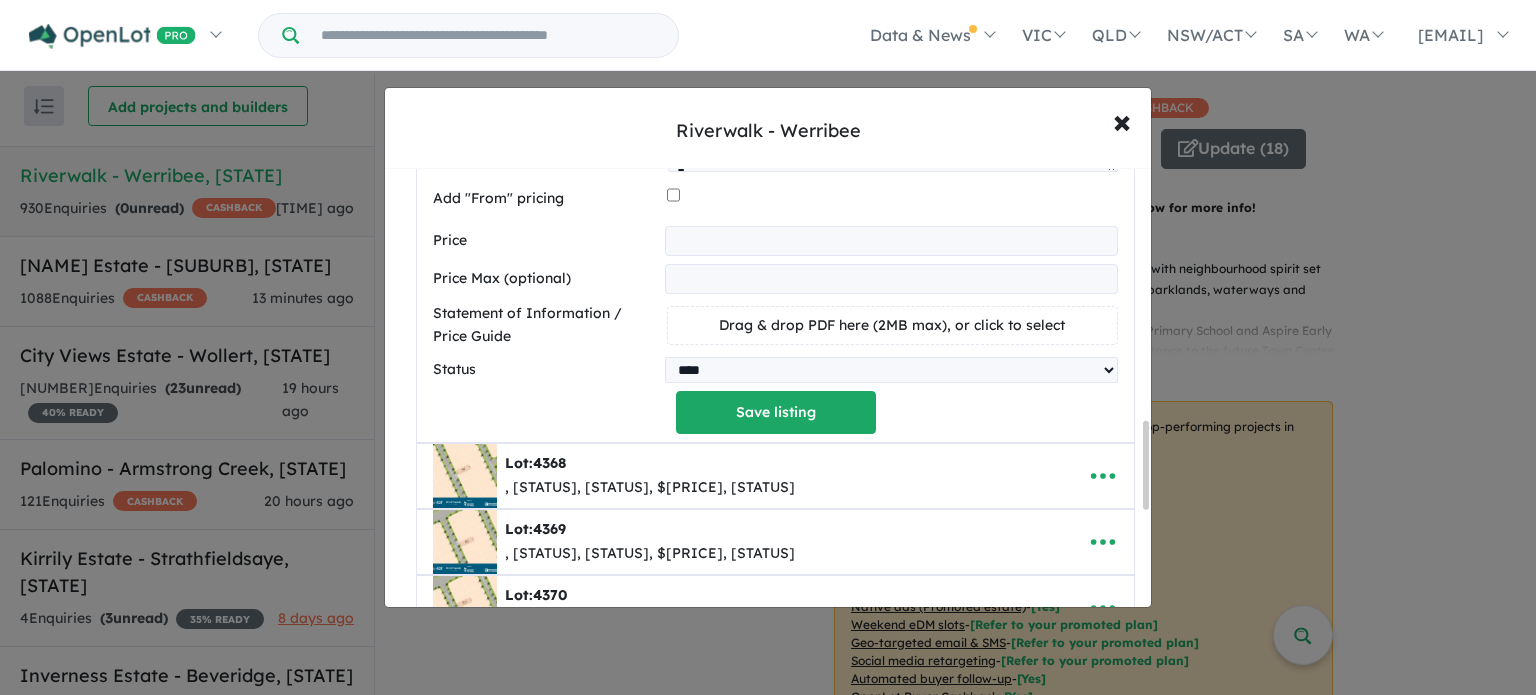type on "***" 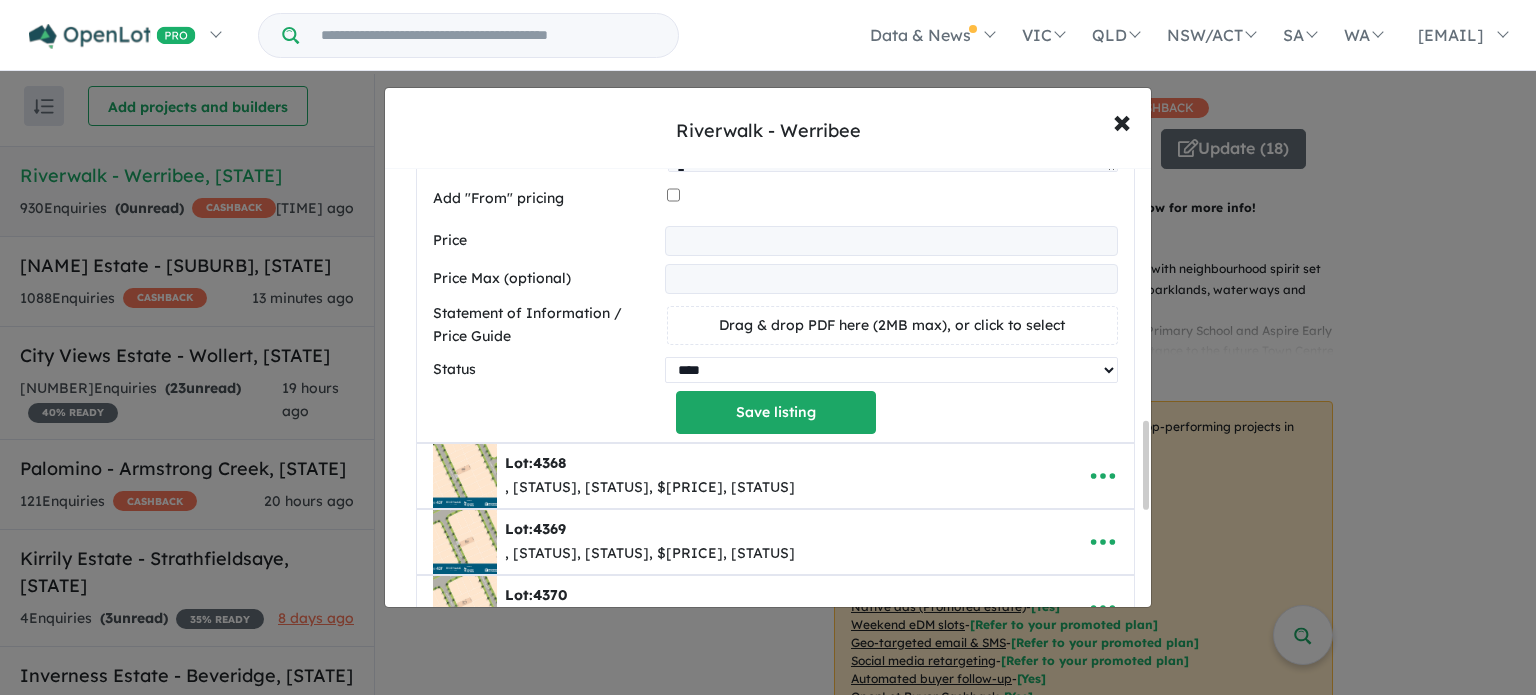 click on "********* ******** **** ******" at bounding box center [891, 370] 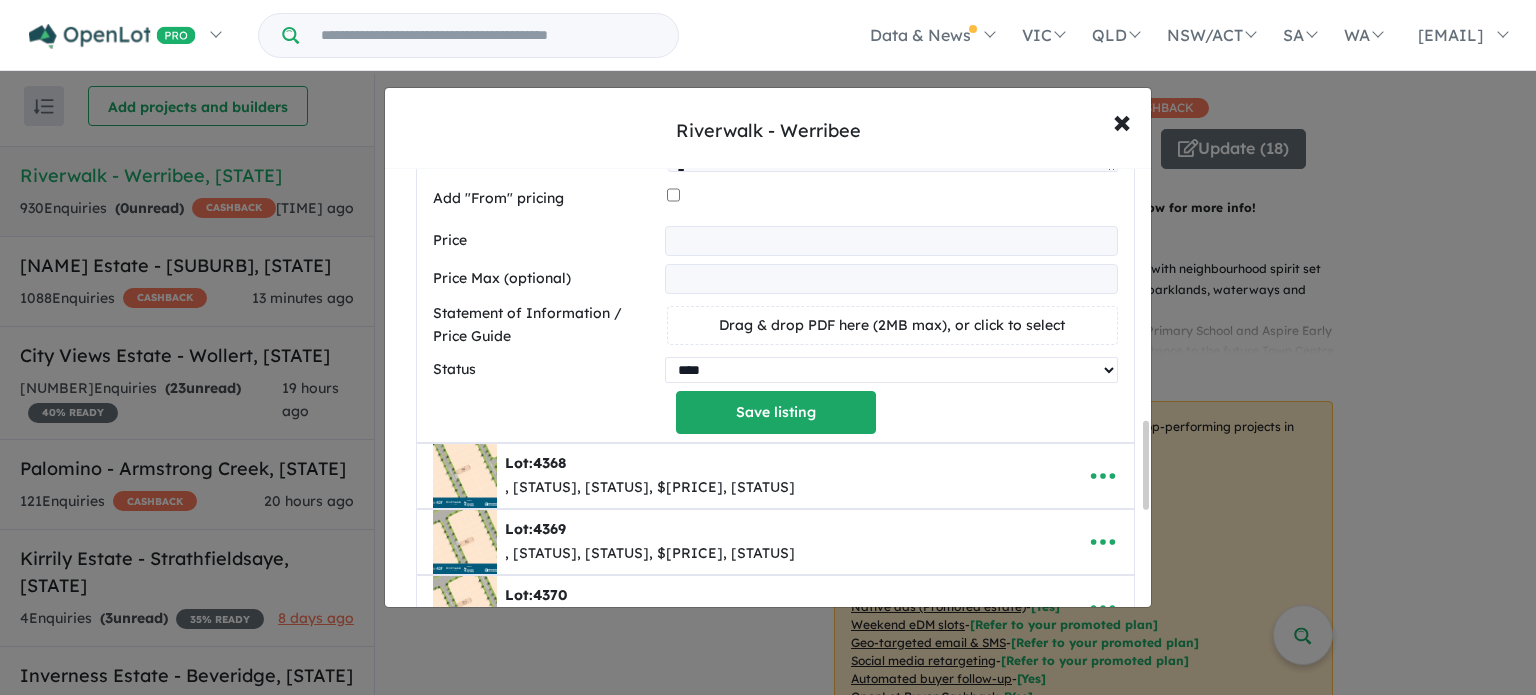 select on "*********" 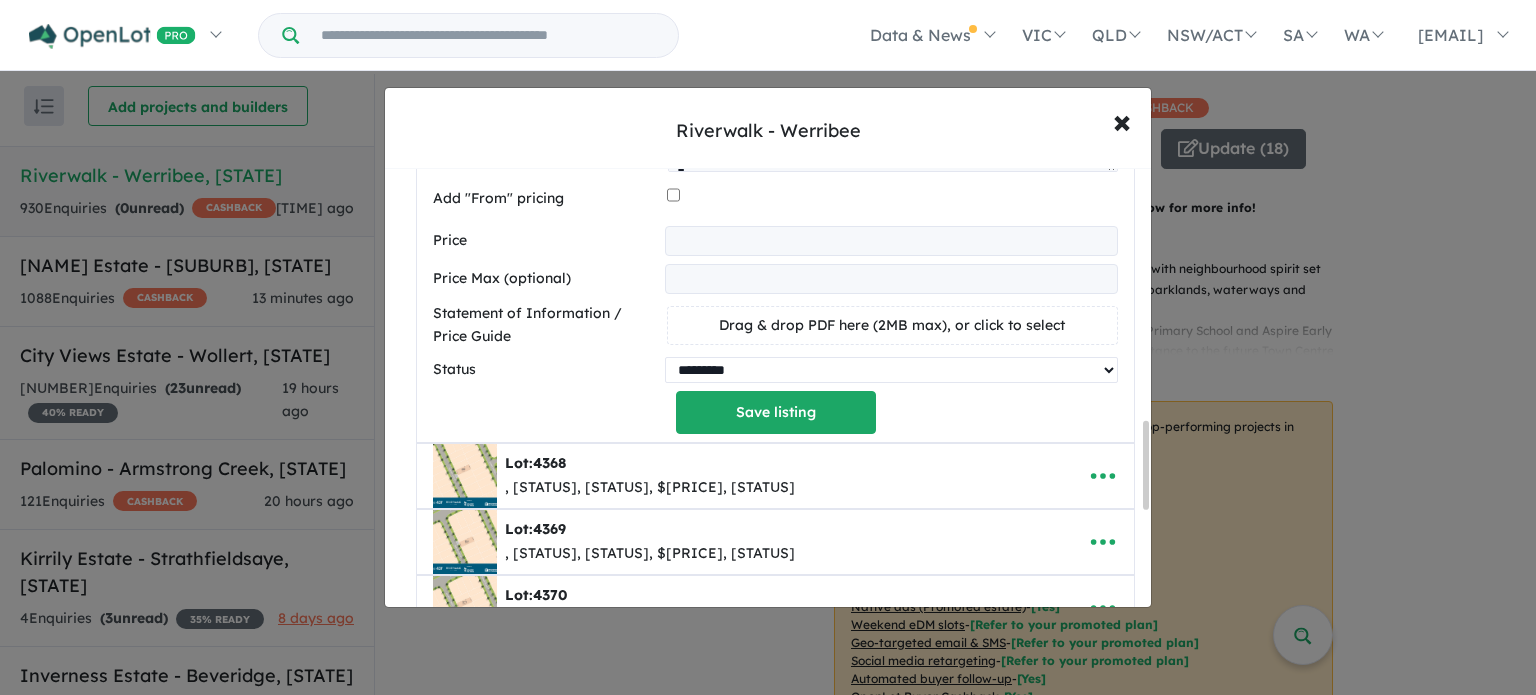 click on "********* ******** **** ******" at bounding box center [891, 370] 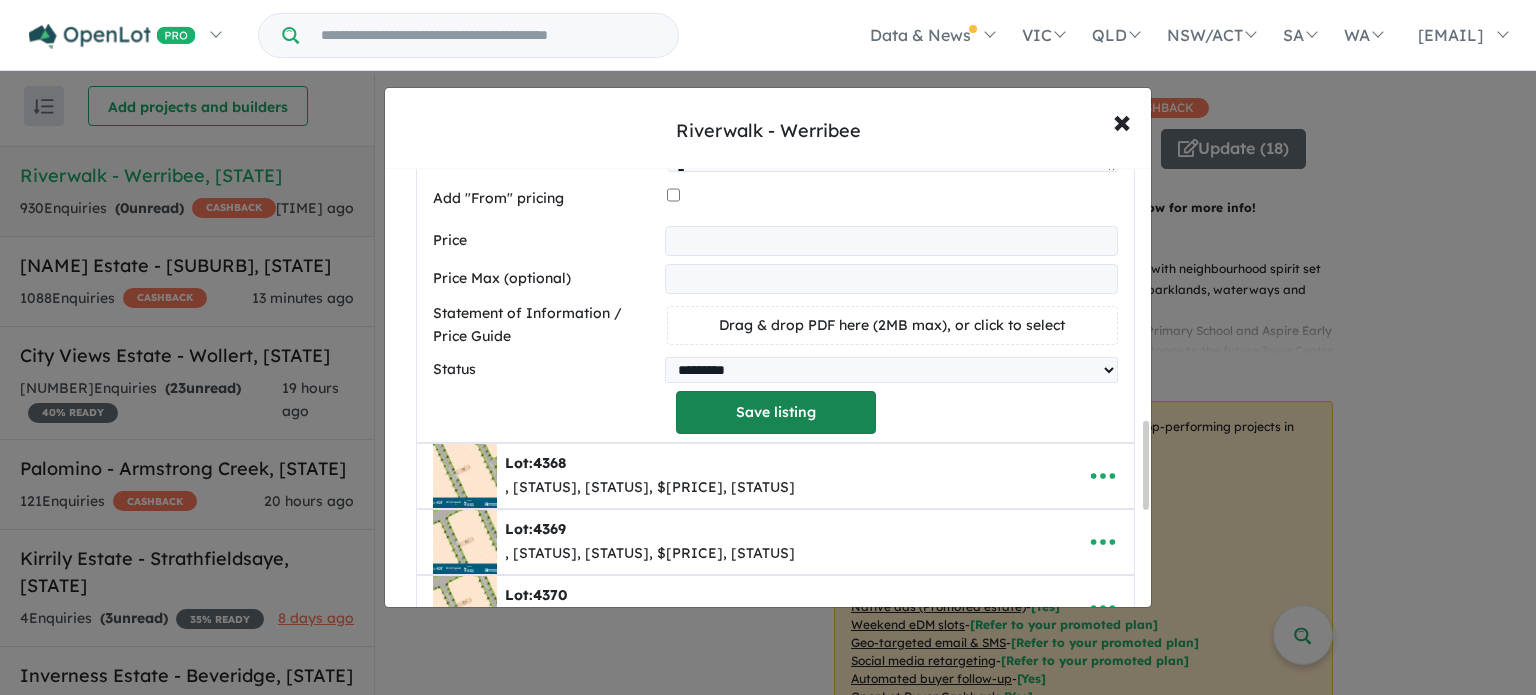 click on "Save listing" at bounding box center (776, 412) 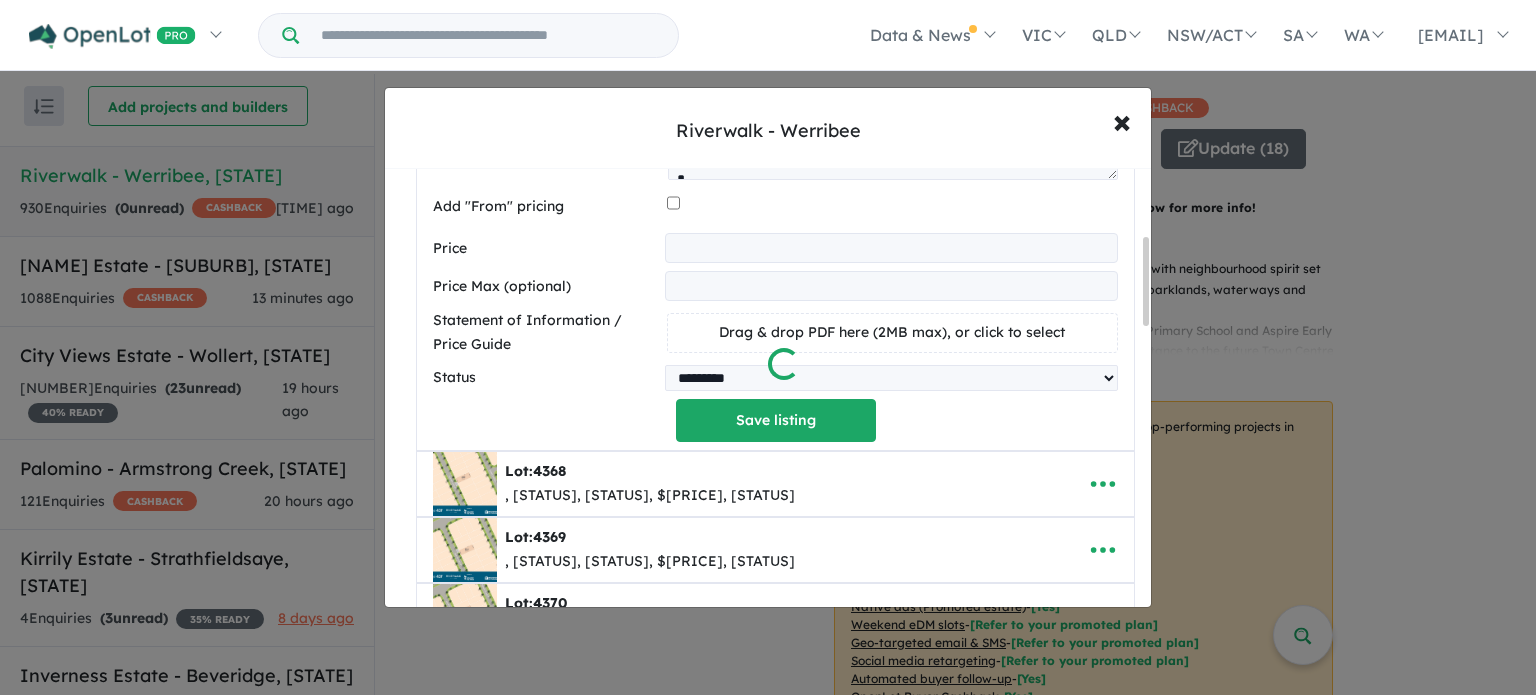 scroll, scrollTop: 336, scrollLeft: 0, axis: vertical 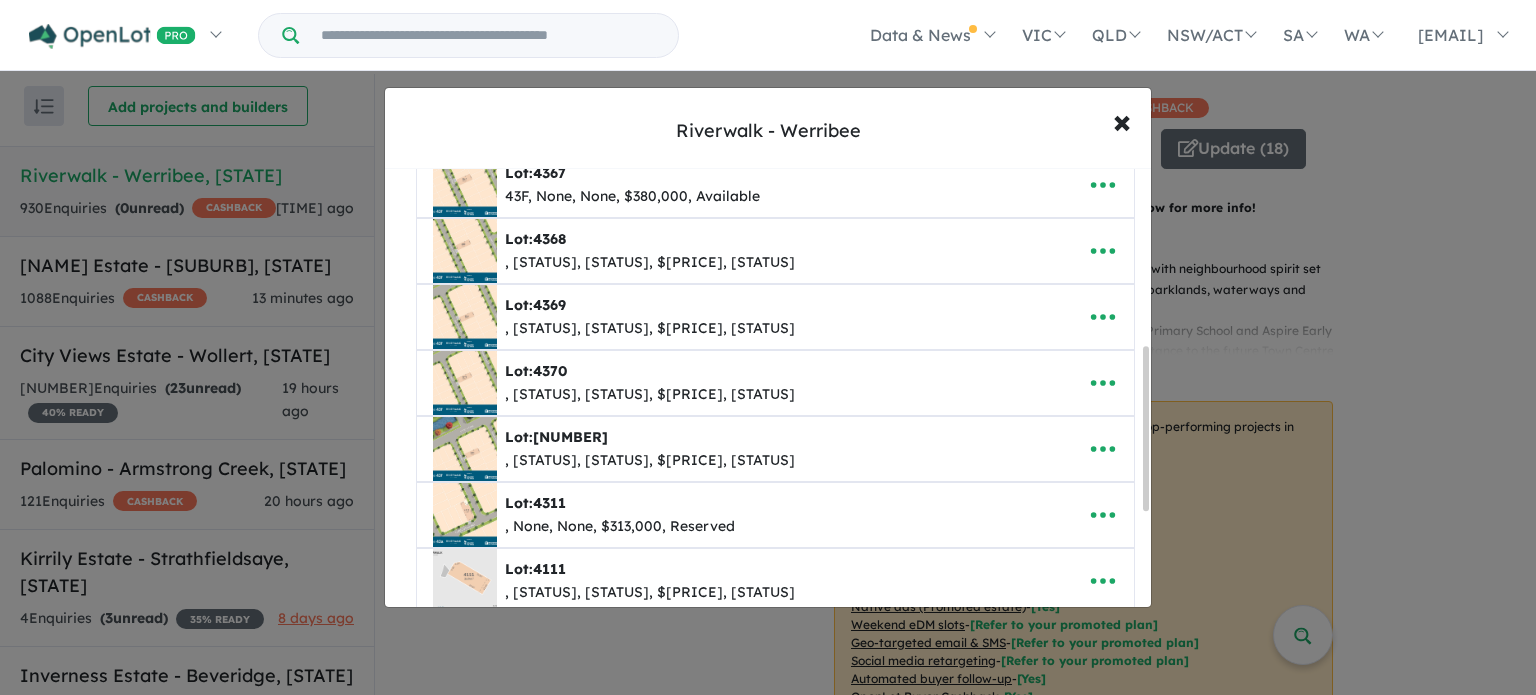 drag, startPoint x: 1144, startPoint y: 305, endPoint x: 1144, endPoint y: 479, distance: 174 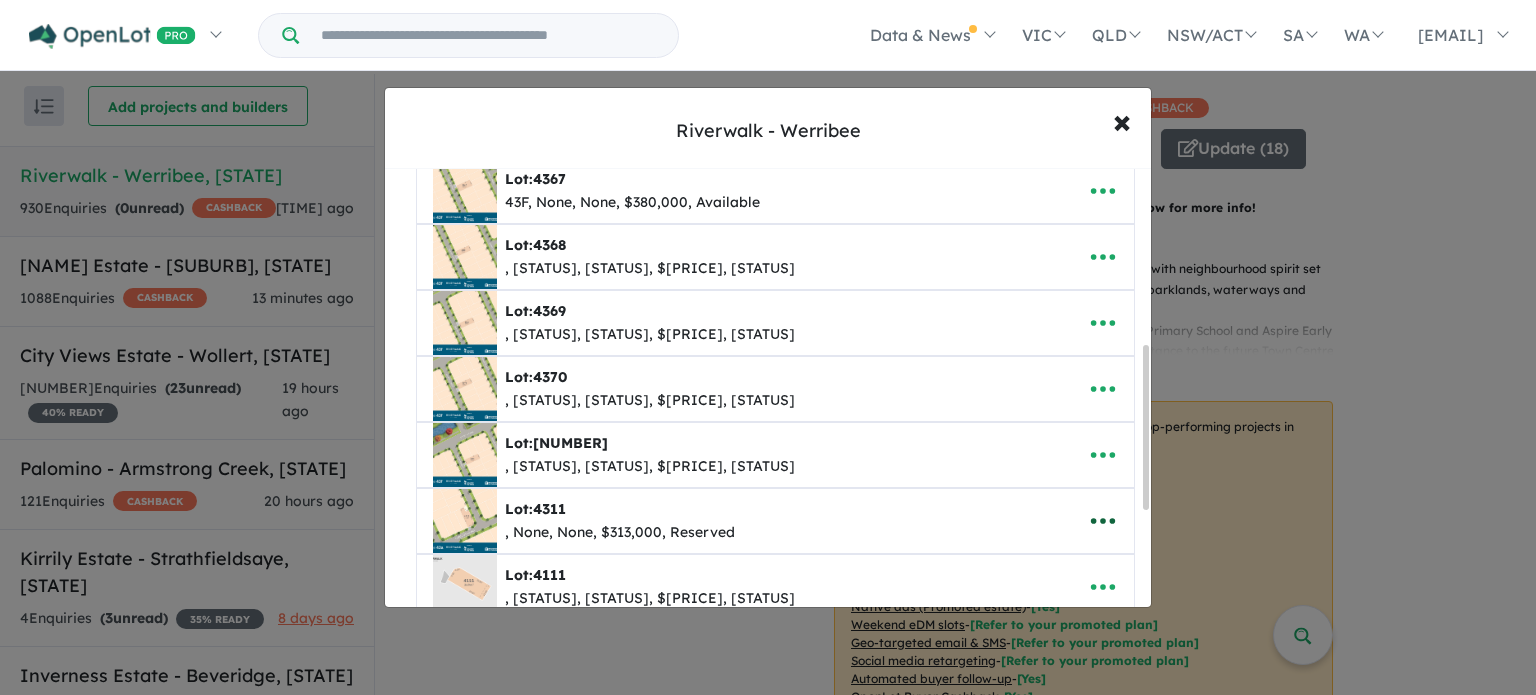 click 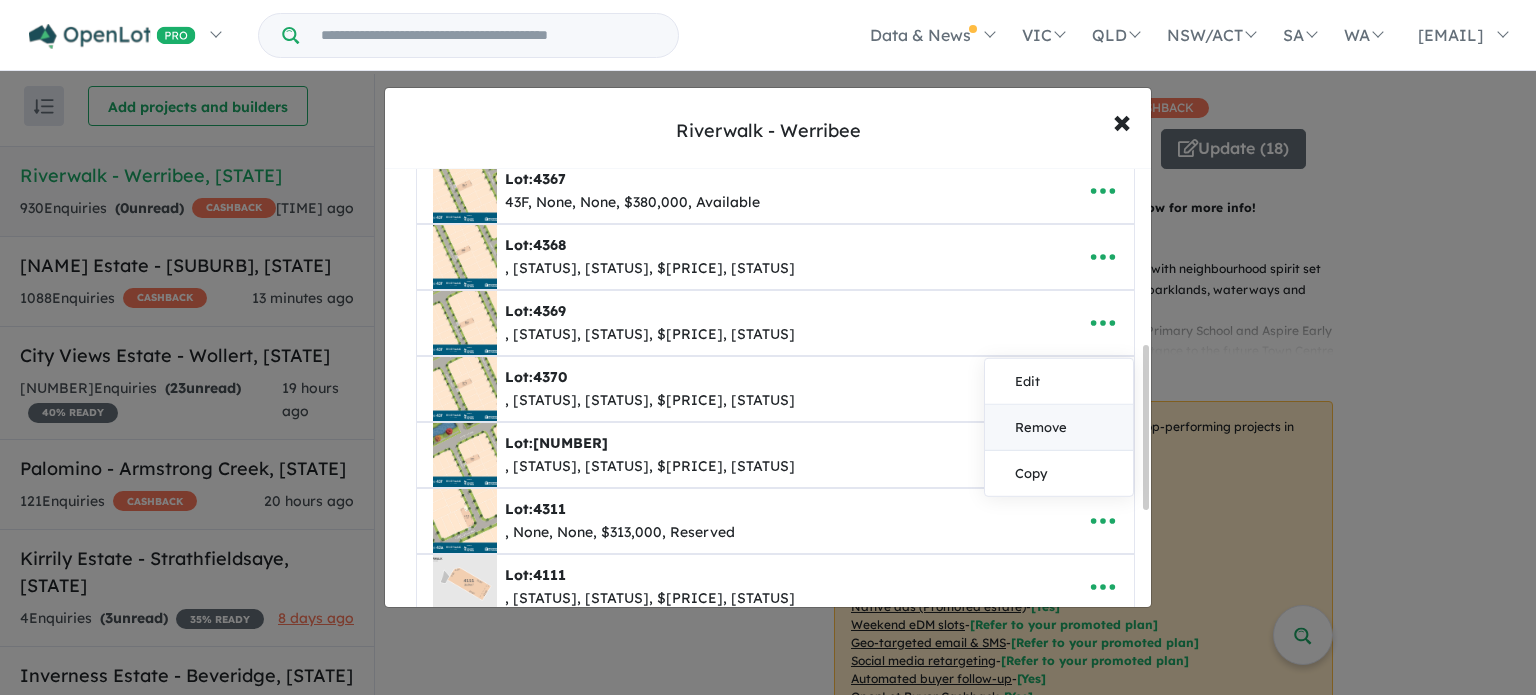 click on "Remove" at bounding box center (1059, 428) 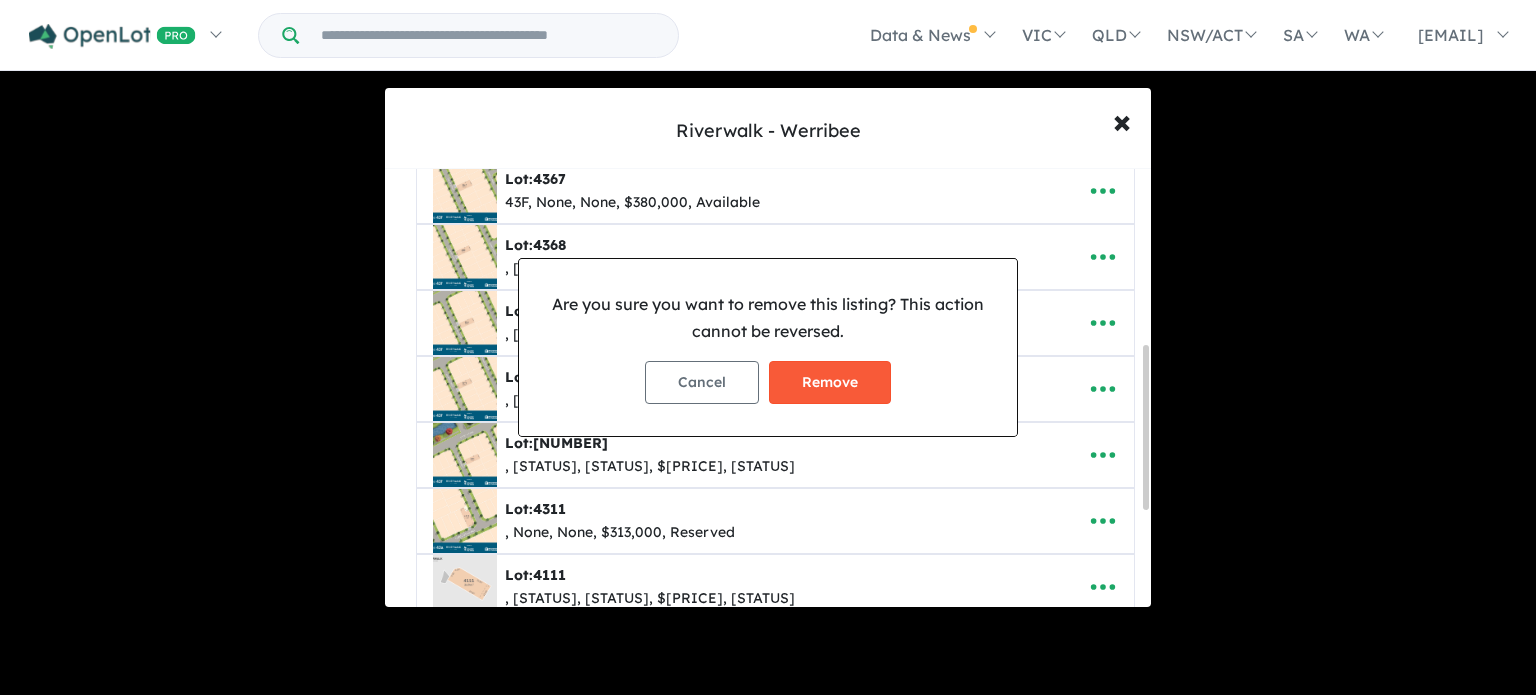 click on "Remove" at bounding box center [830, 382] 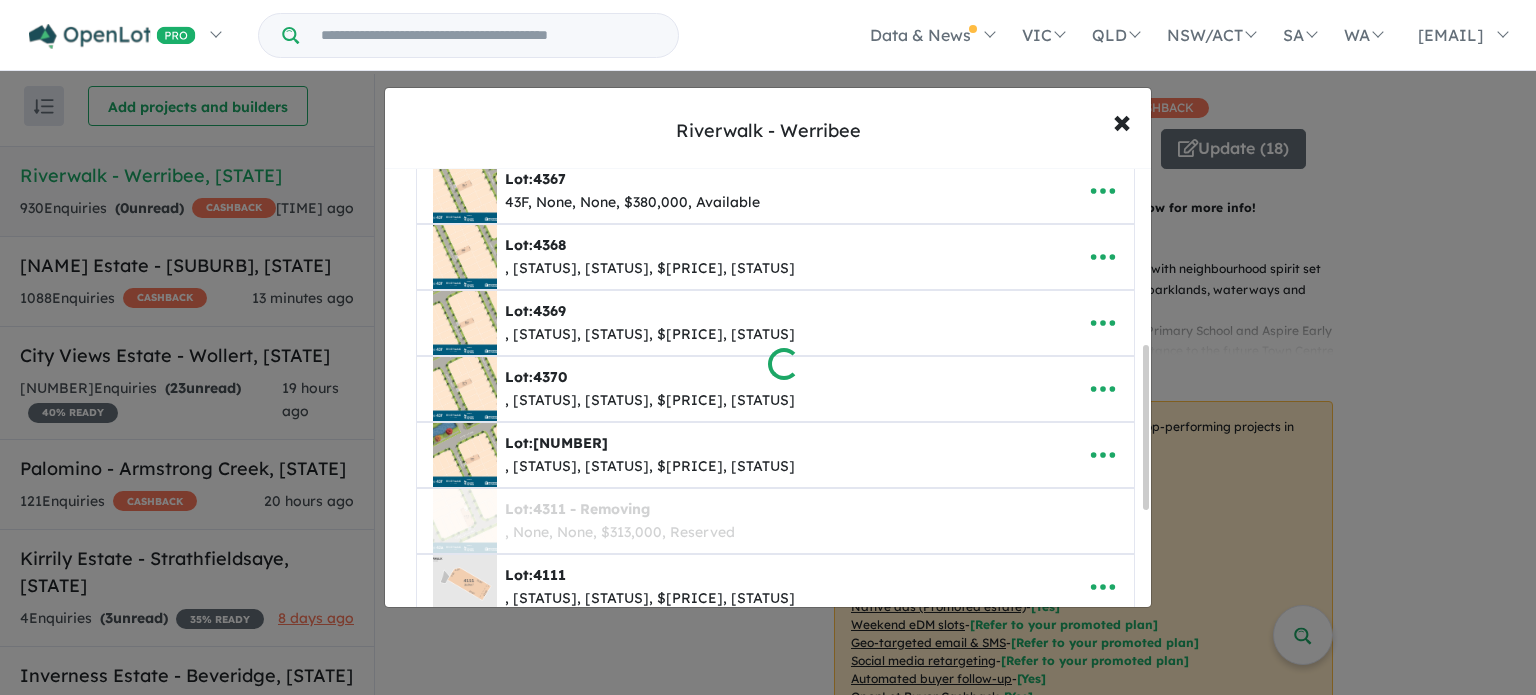 drag, startPoint x: 1145, startPoint y: 479, endPoint x: 1144, endPoint y: 541, distance: 62.008064 